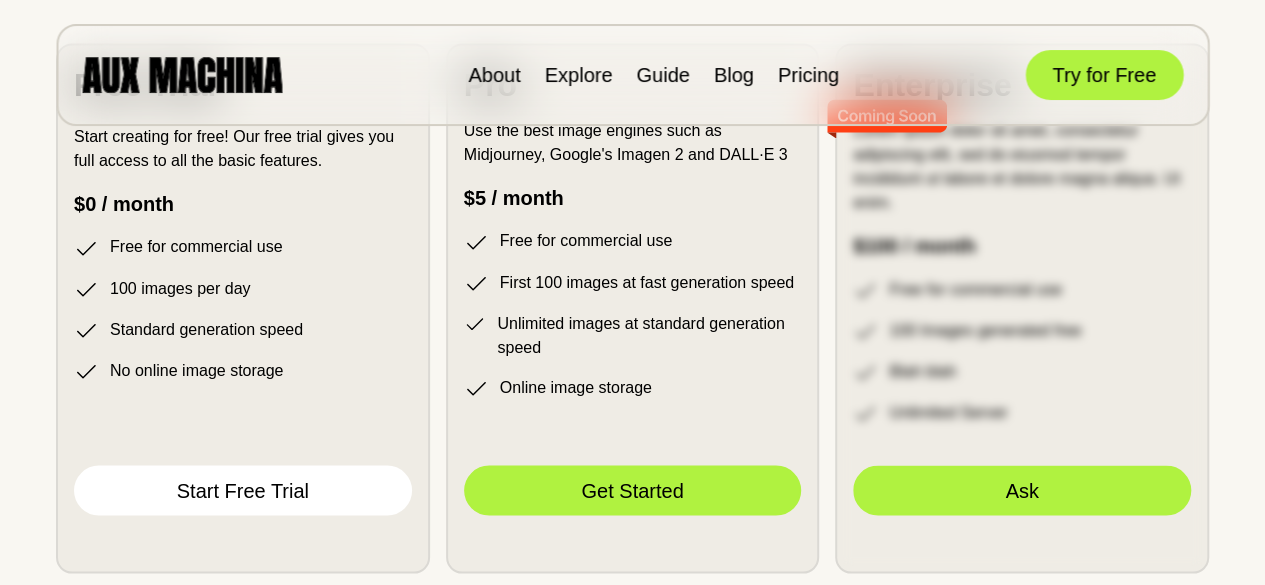 scroll, scrollTop: 5419, scrollLeft: 0, axis: vertical 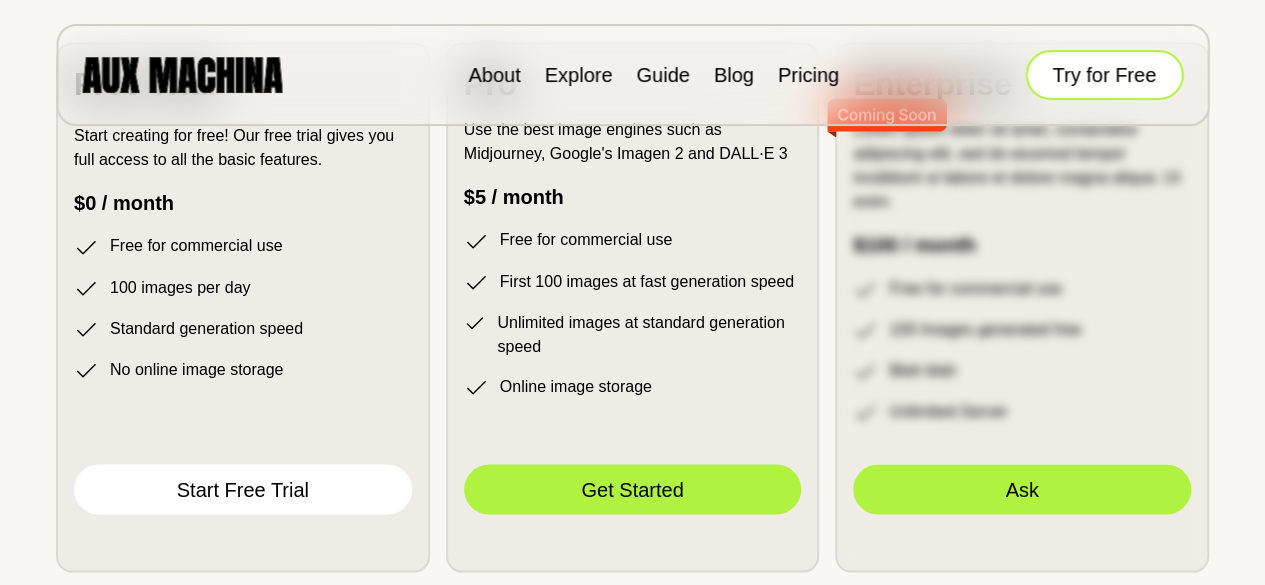 click on "Try for Free" at bounding box center (1104, 75) 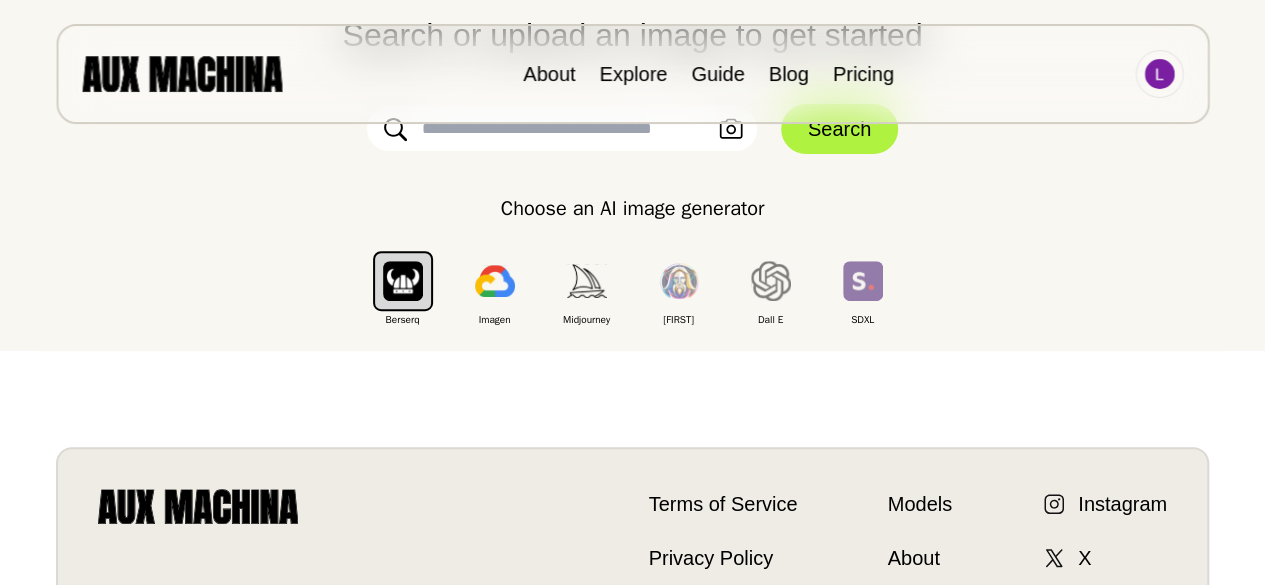 scroll, scrollTop: 331, scrollLeft: 0, axis: vertical 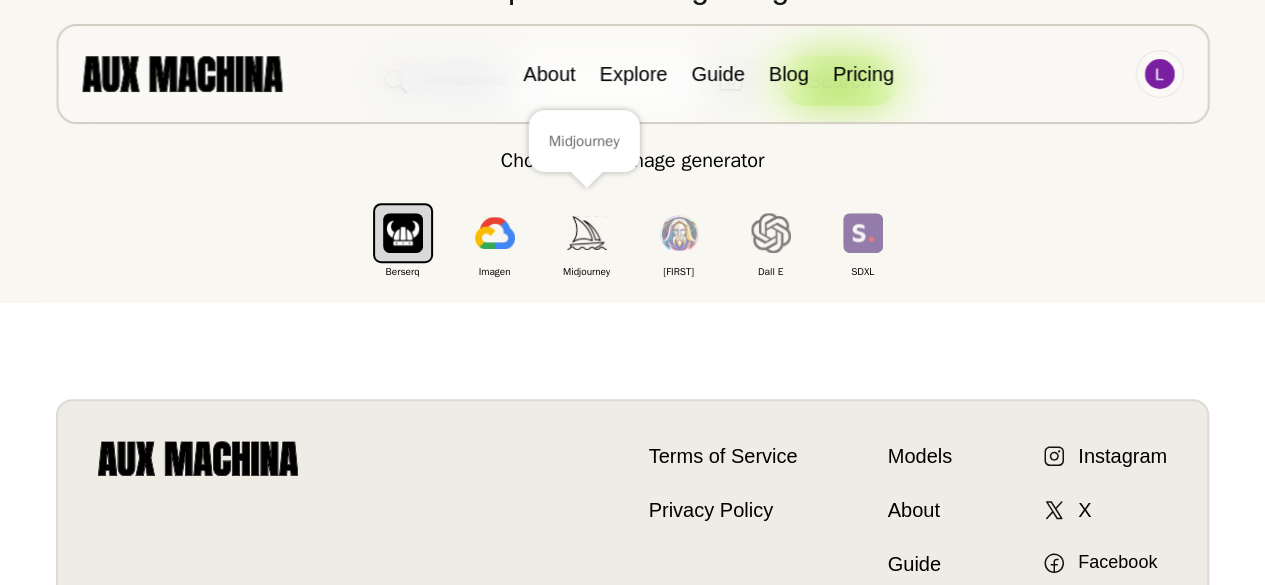 click at bounding box center [587, 233] 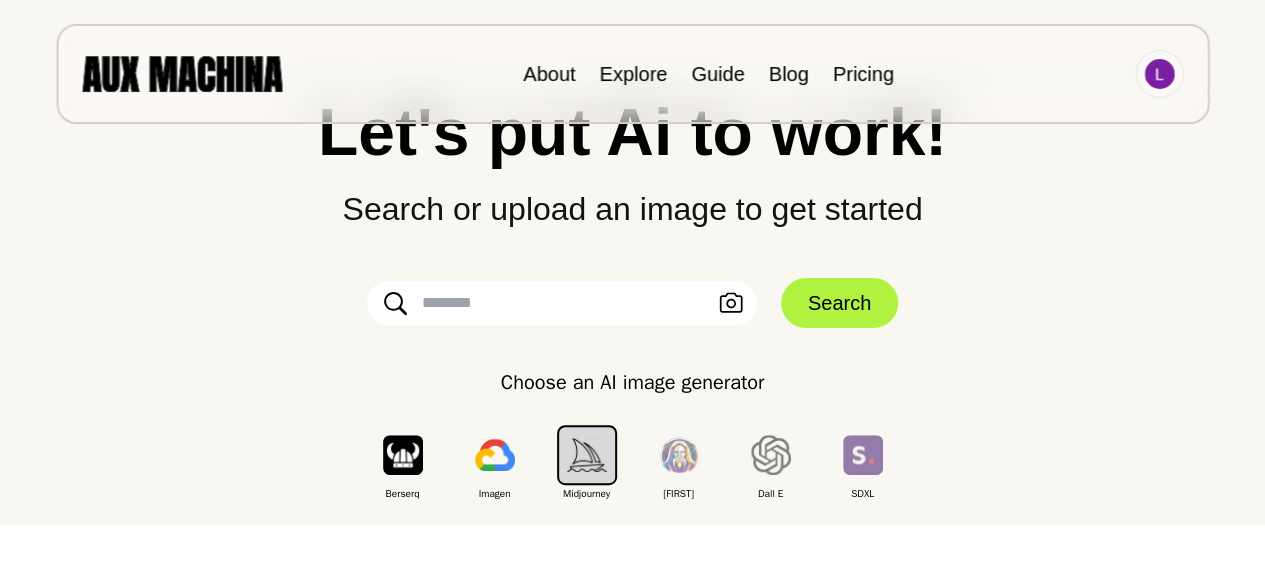 scroll, scrollTop: 99, scrollLeft: 0, axis: vertical 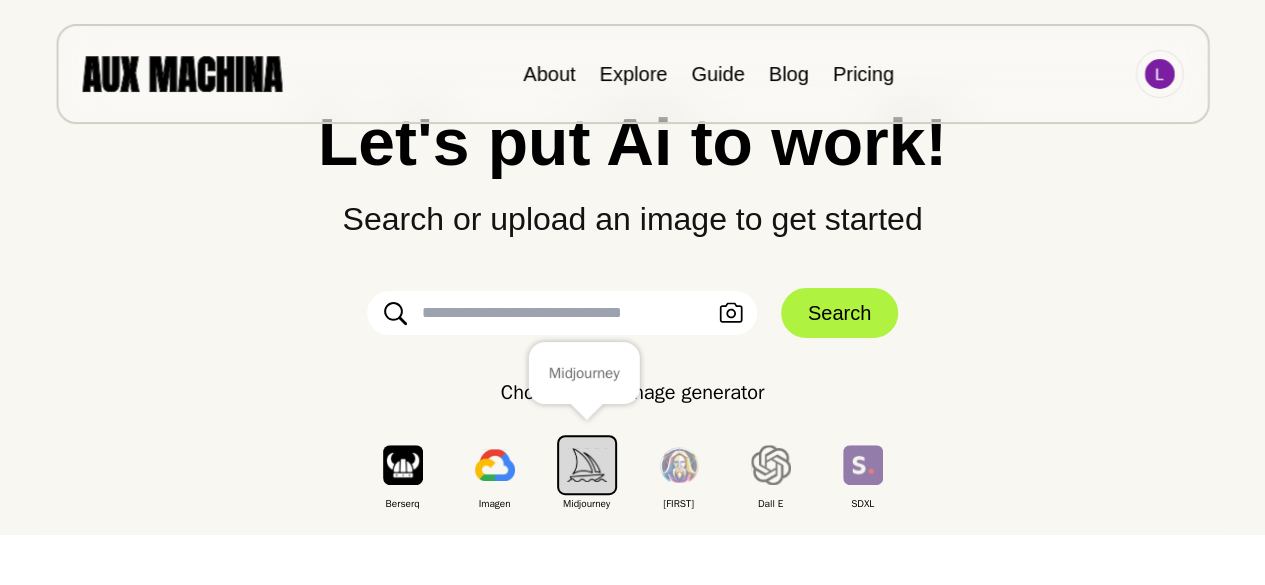 click at bounding box center (587, 464) 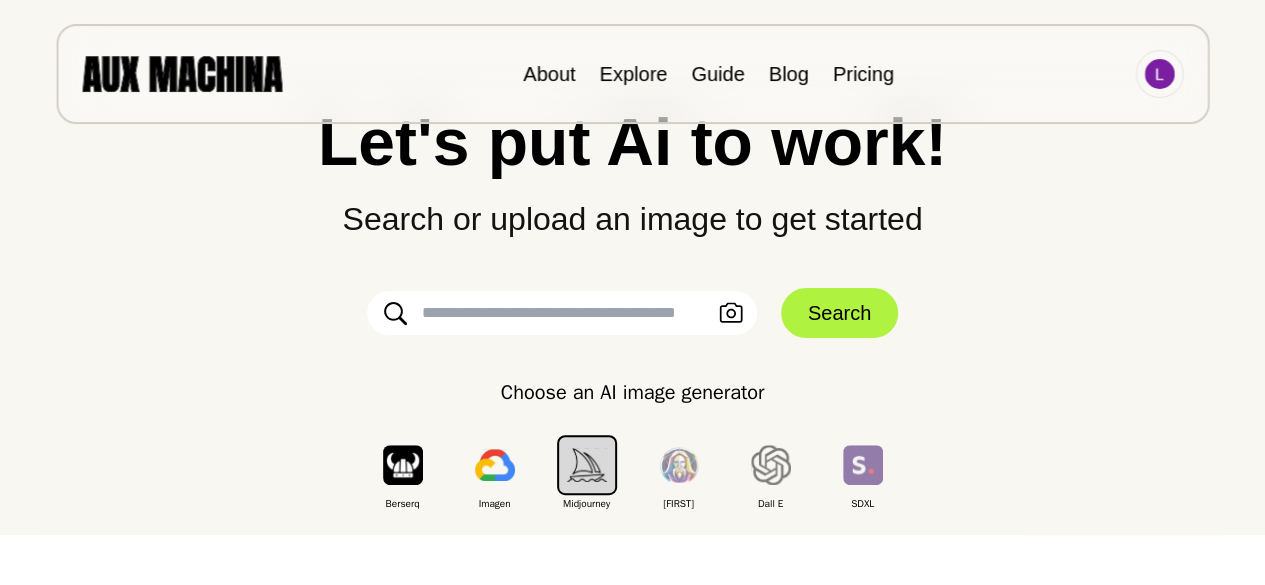 click at bounding box center [562, 313] 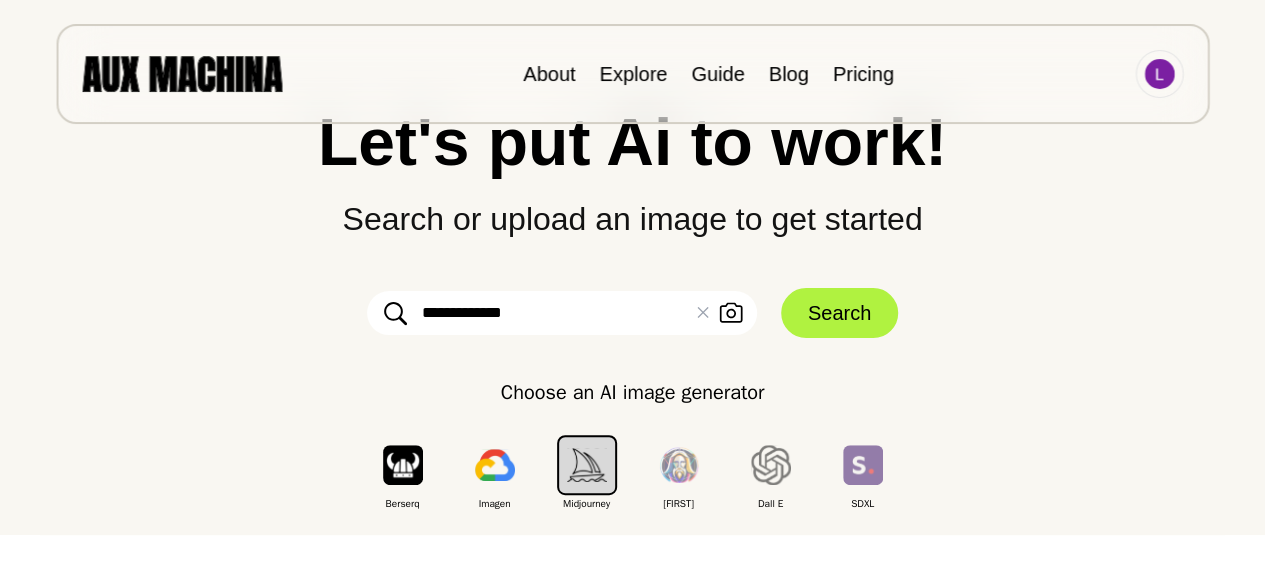 type on "[REDACTED]" 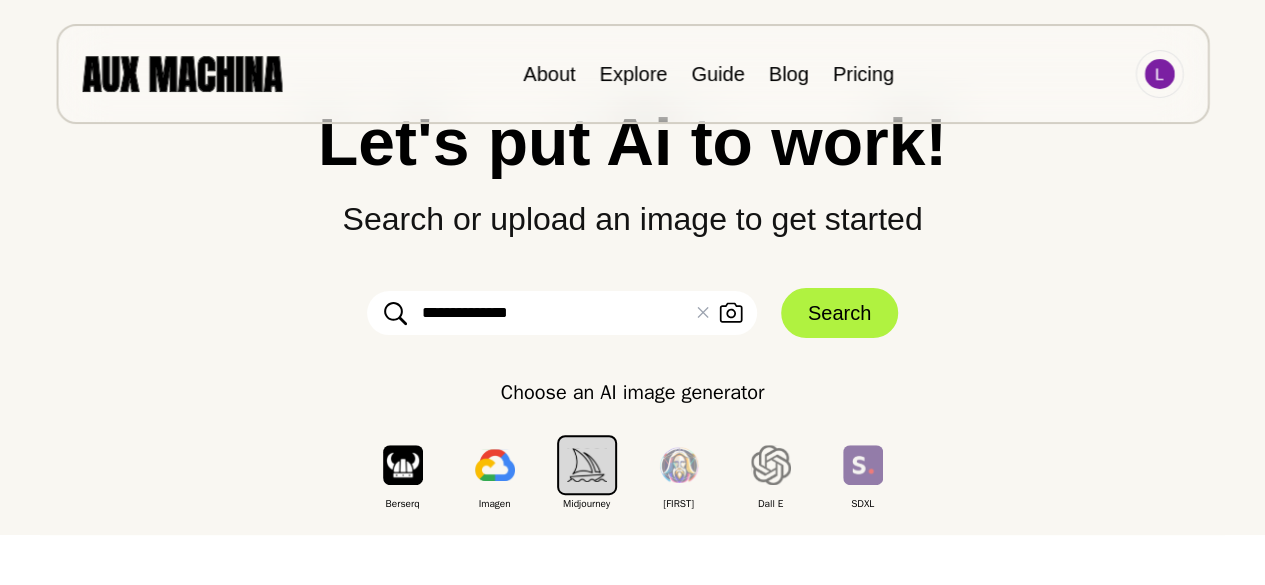 click on "Search" at bounding box center [839, 313] 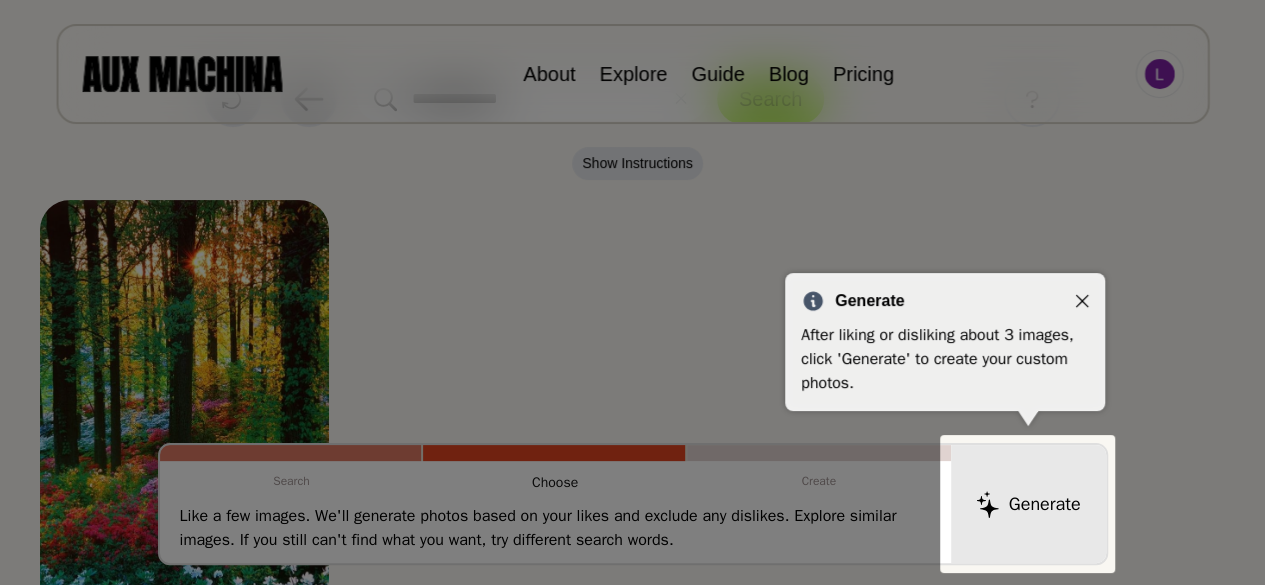 click 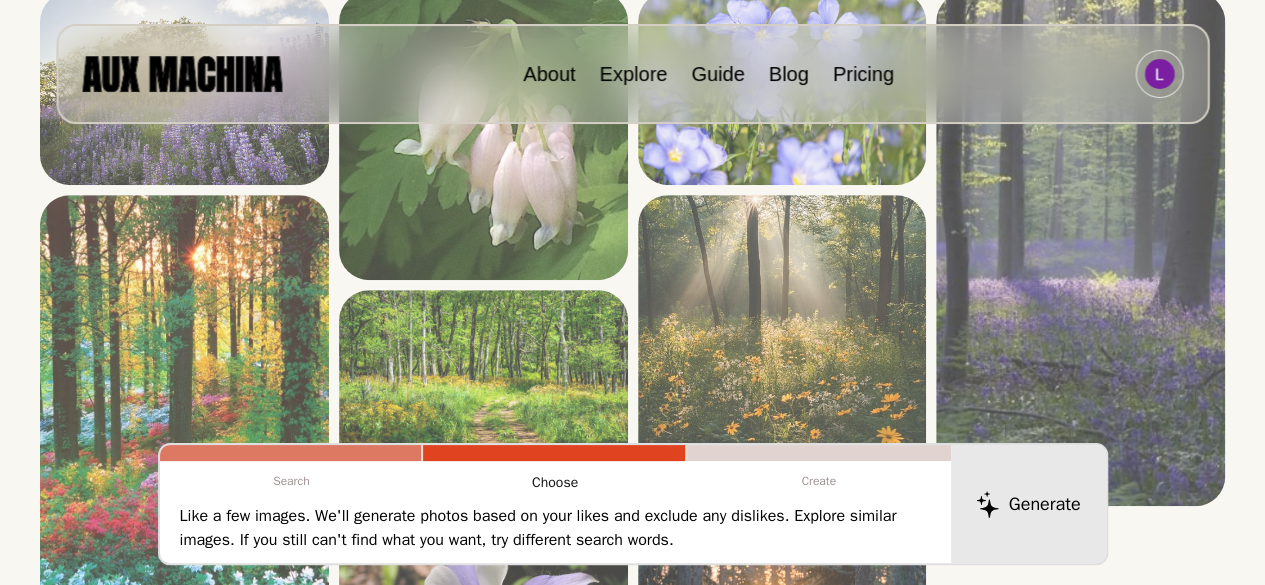 scroll, scrollTop: 393, scrollLeft: 0, axis: vertical 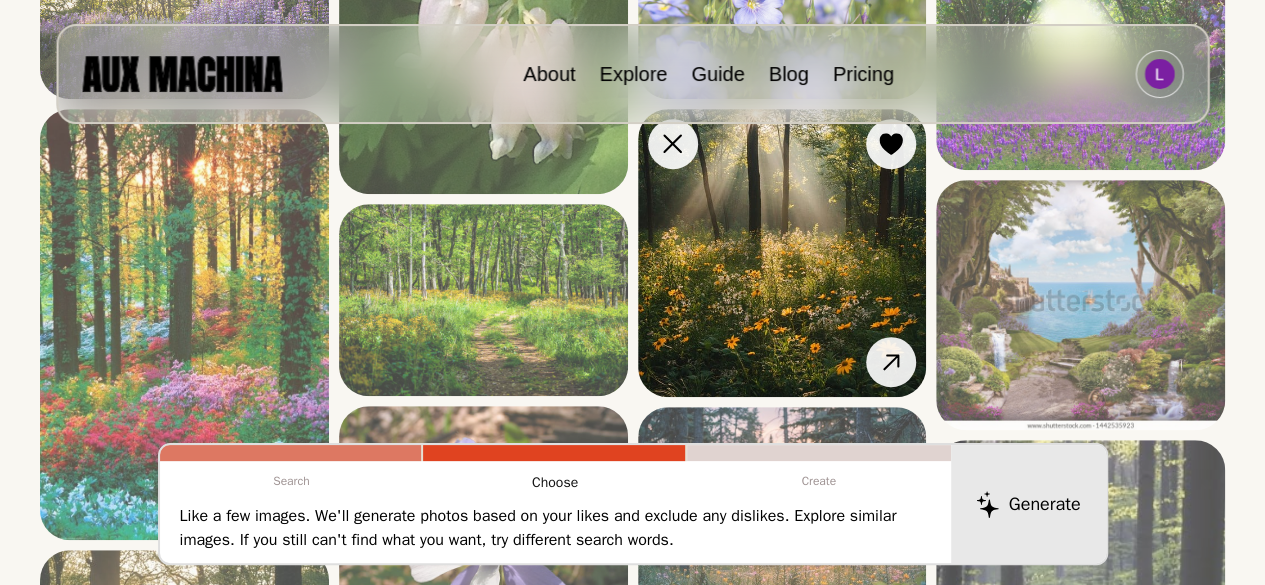 click at bounding box center (782, 253) 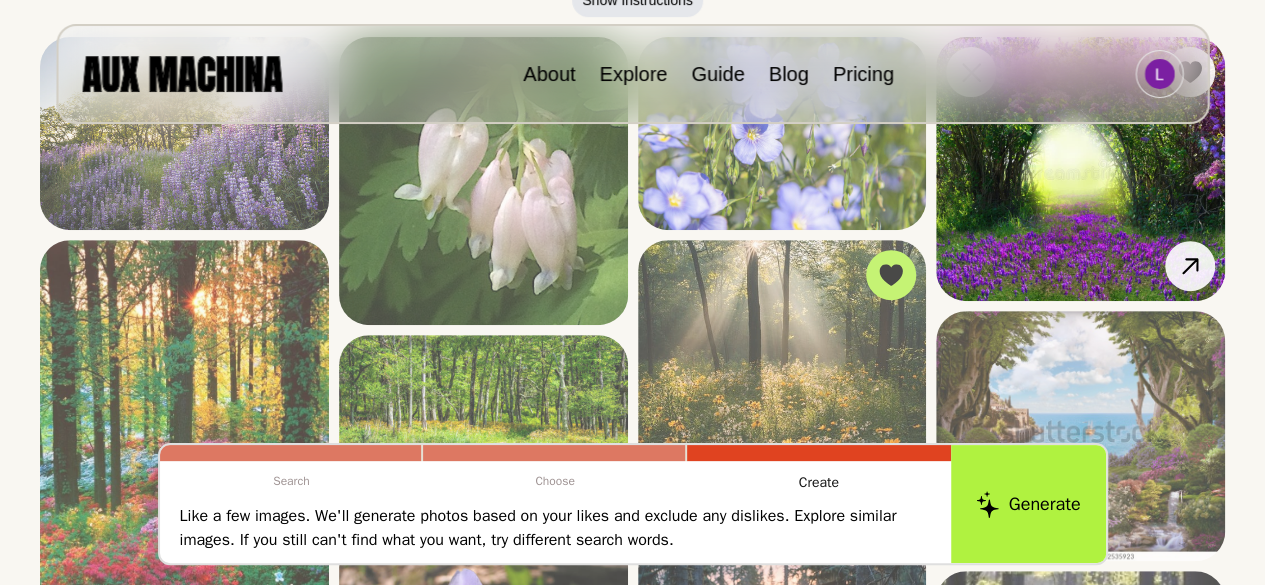 scroll, scrollTop: 264, scrollLeft: 0, axis: vertical 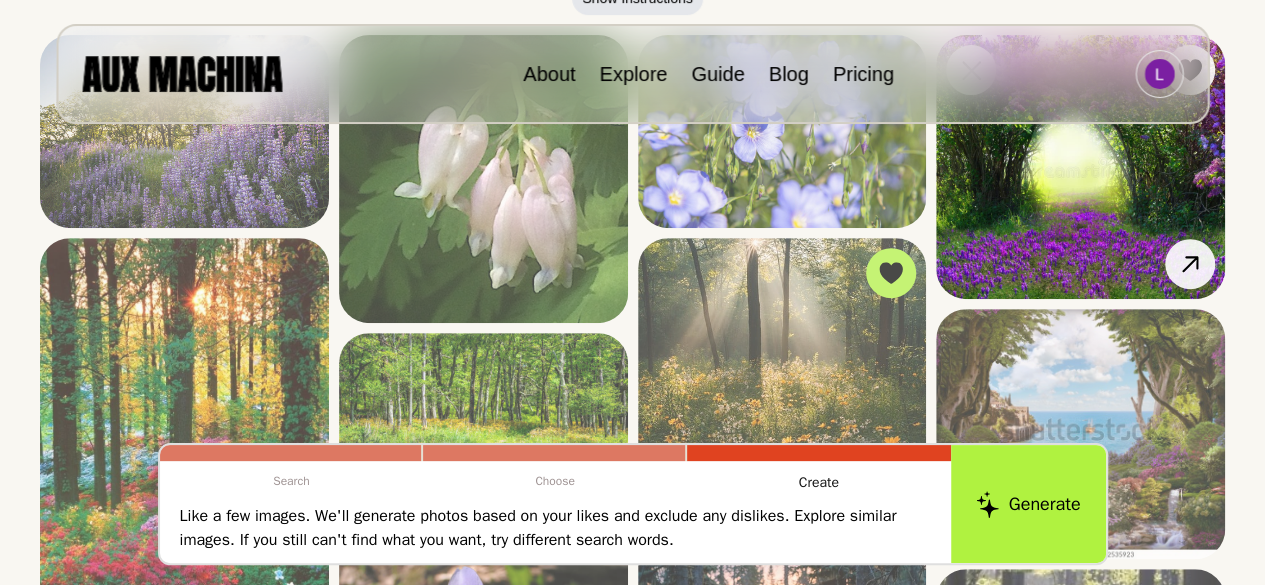 click at bounding box center [1080, 167] 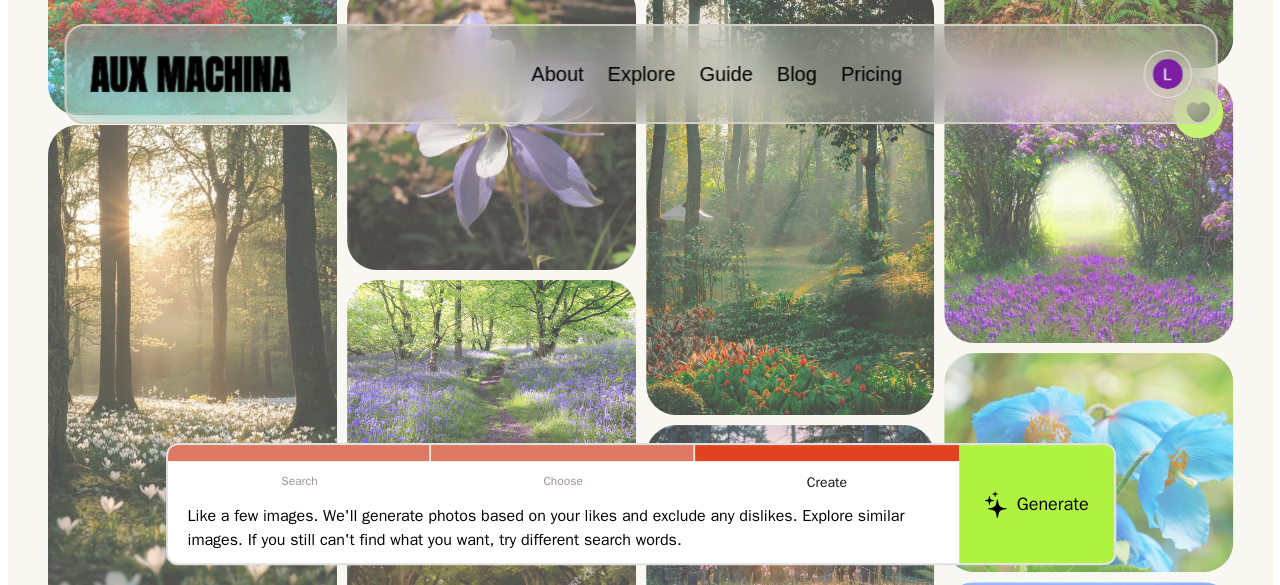 scroll, scrollTop: 579, scrollLeft: 0, axis: vertical 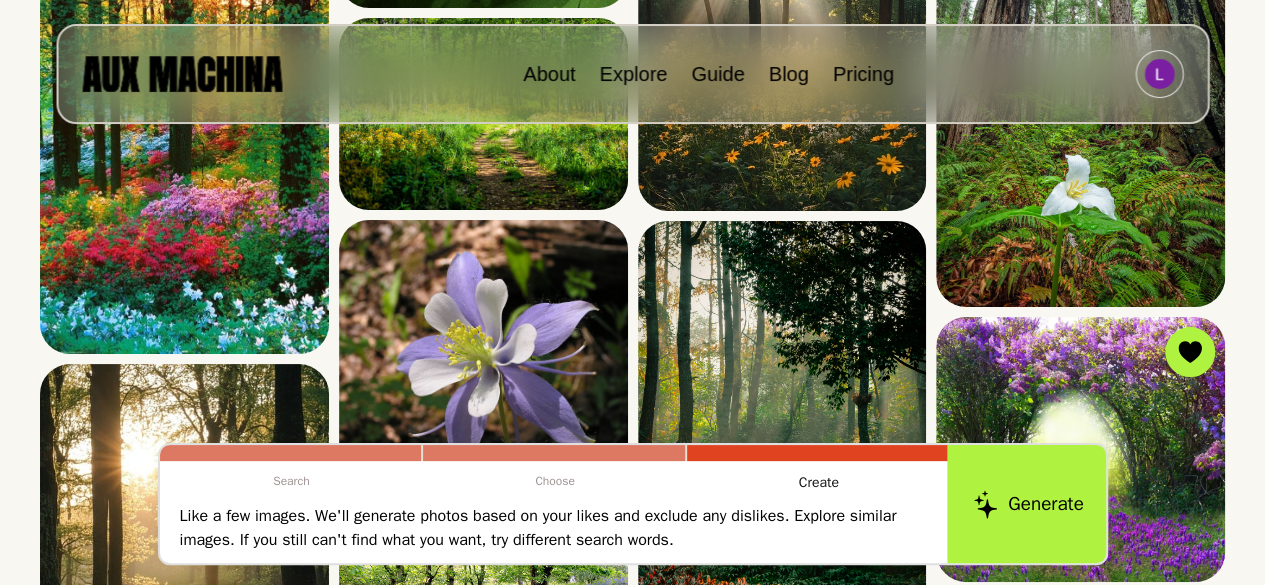 click on "Generate" at bounding box center (1028, 504) 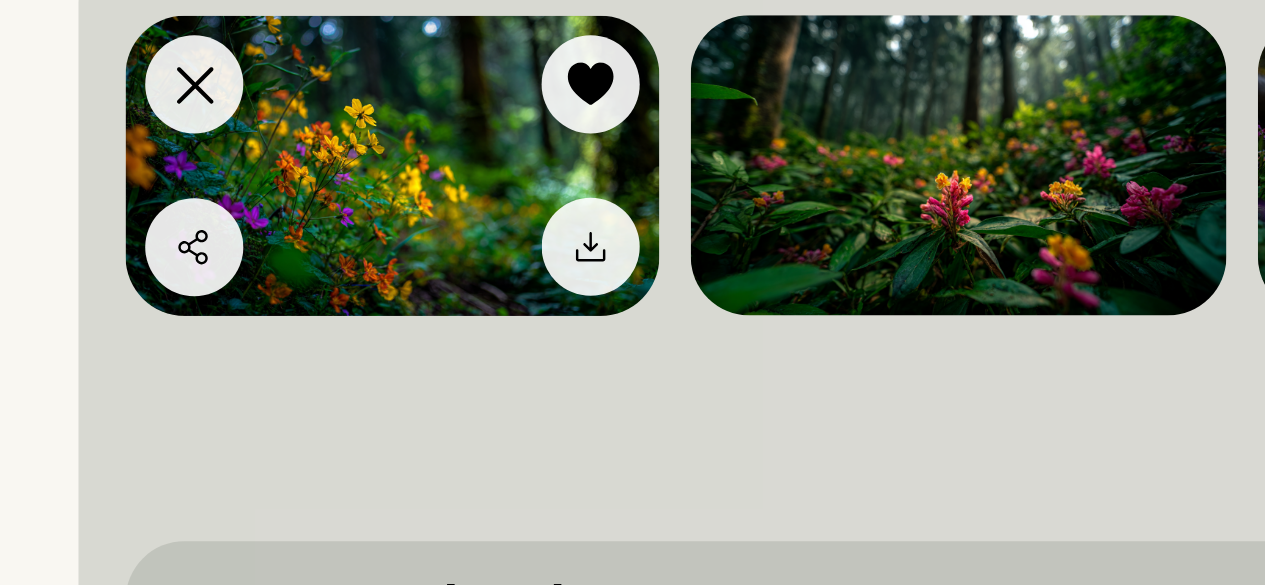 scroll, scrollTop: 150, scrollLeft: 0, axis: vertical 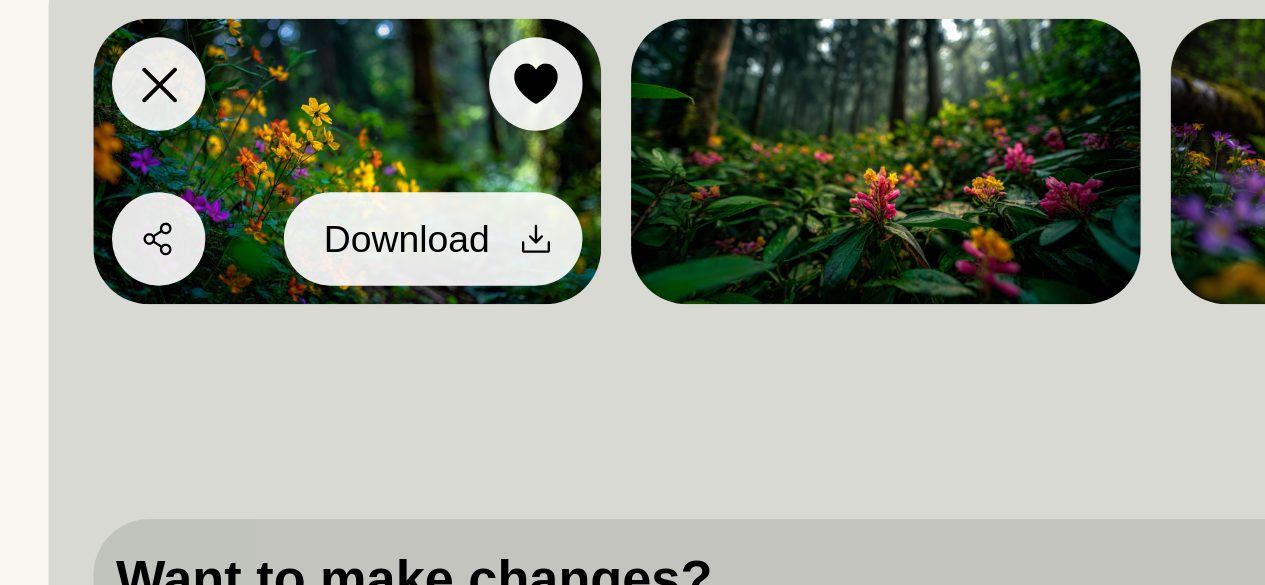 click 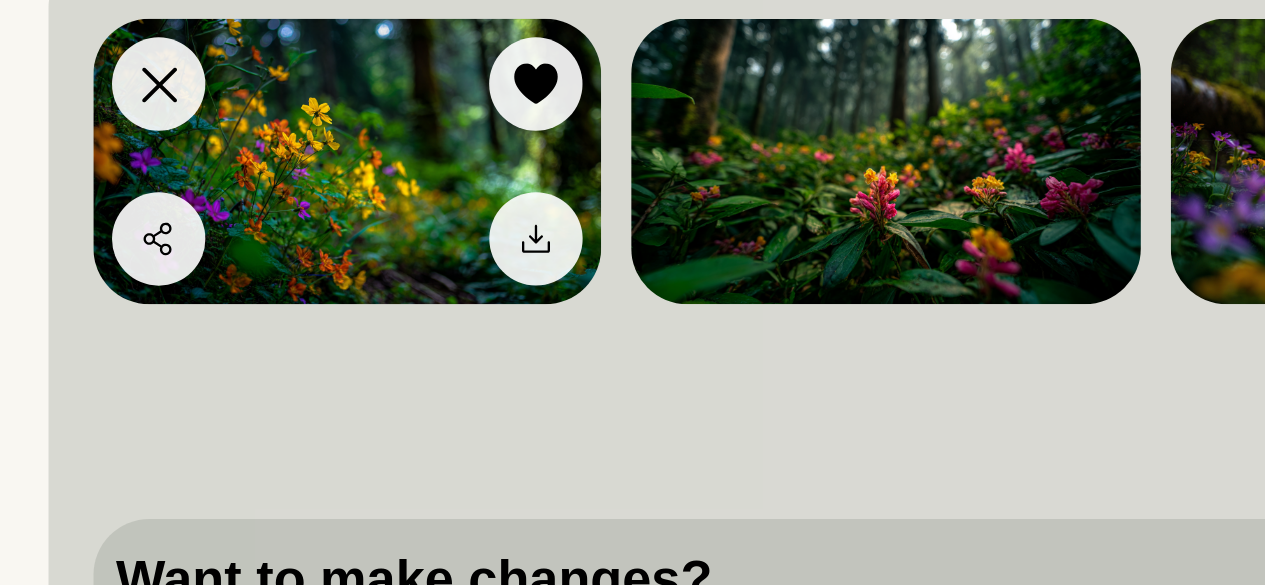 click at bounding box center (200, 238) 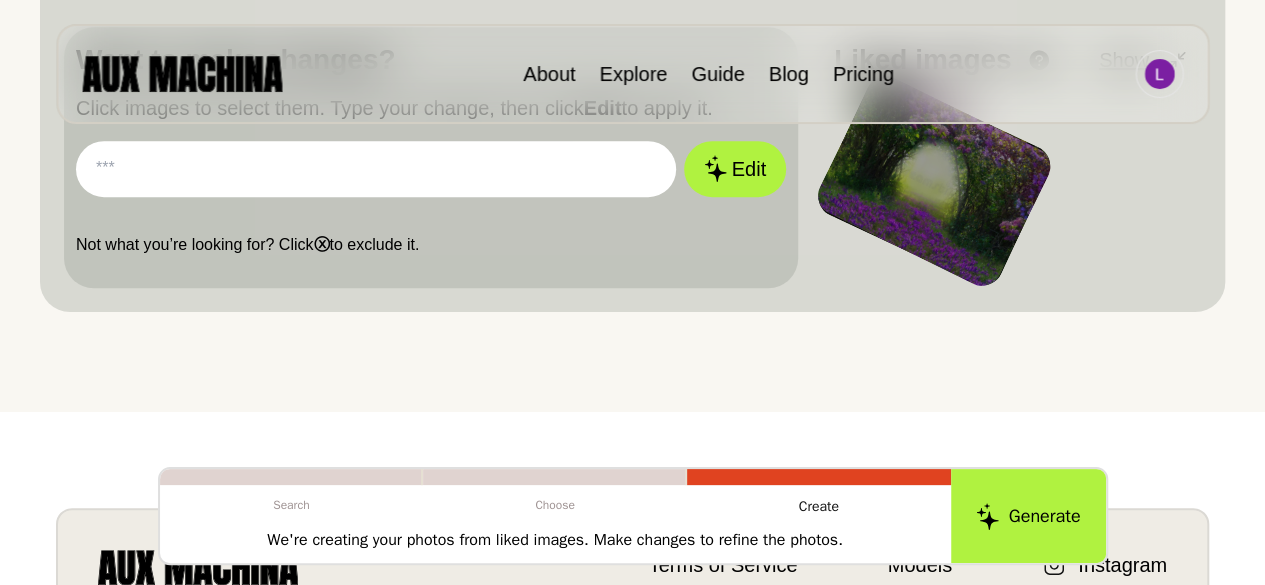 scroll, scrollTop: 557, scrollLeft: 0, axis: vertical 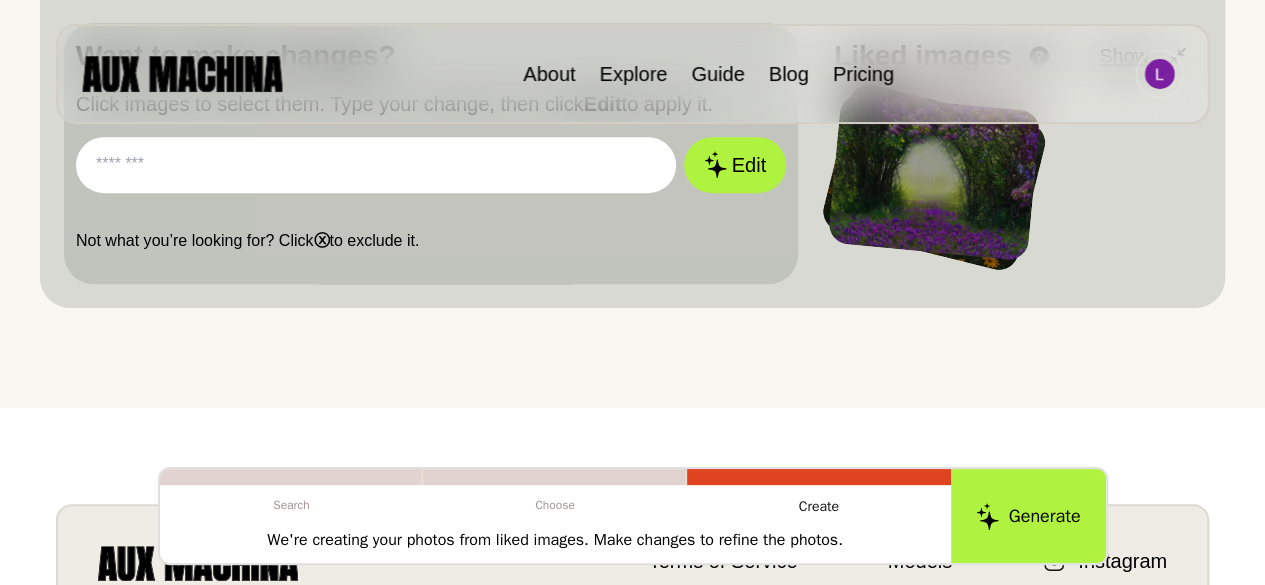 click at bounding box center [376, 165] 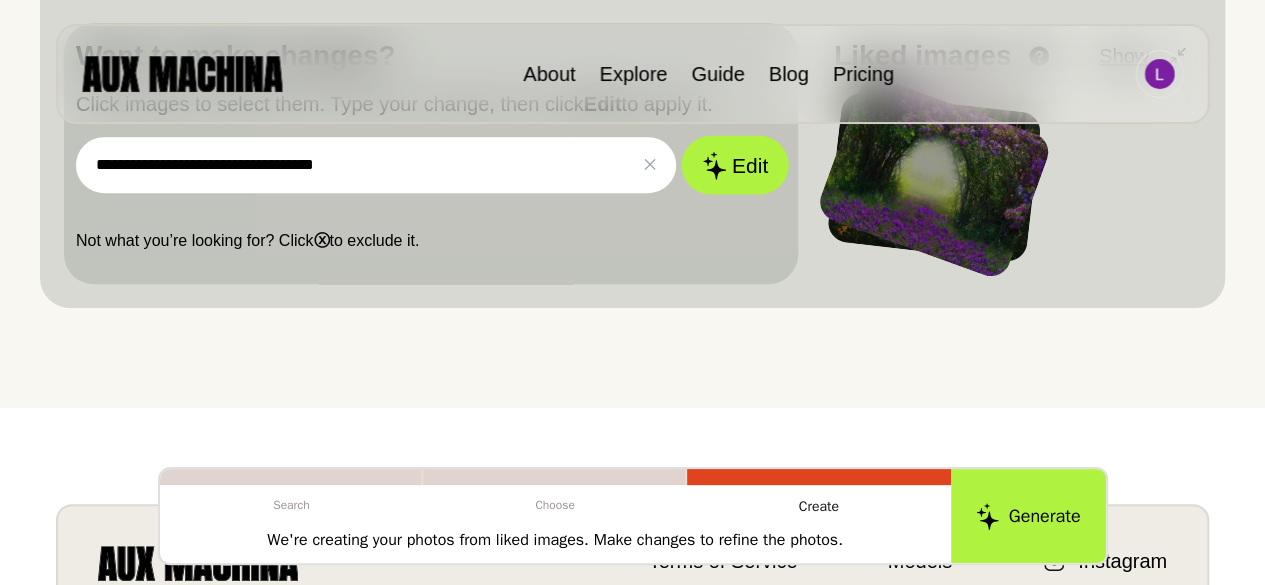 click on "Edit" at bounding box center (735, 164) 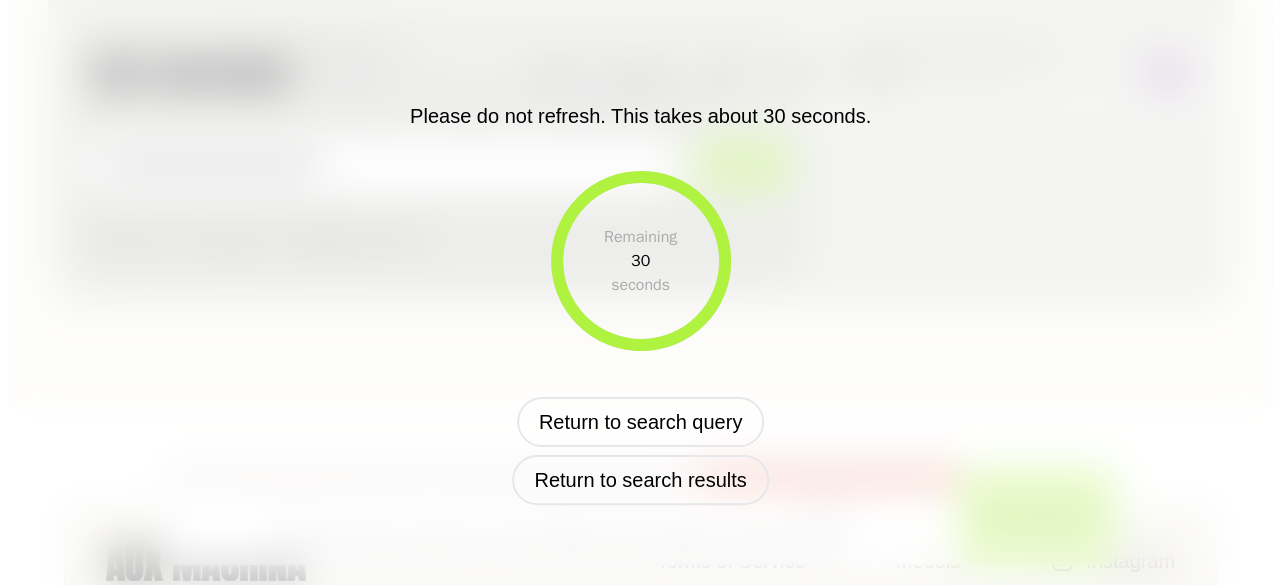 scroll, scrollTop: 560, scrollLeft: 0, axis: vertical 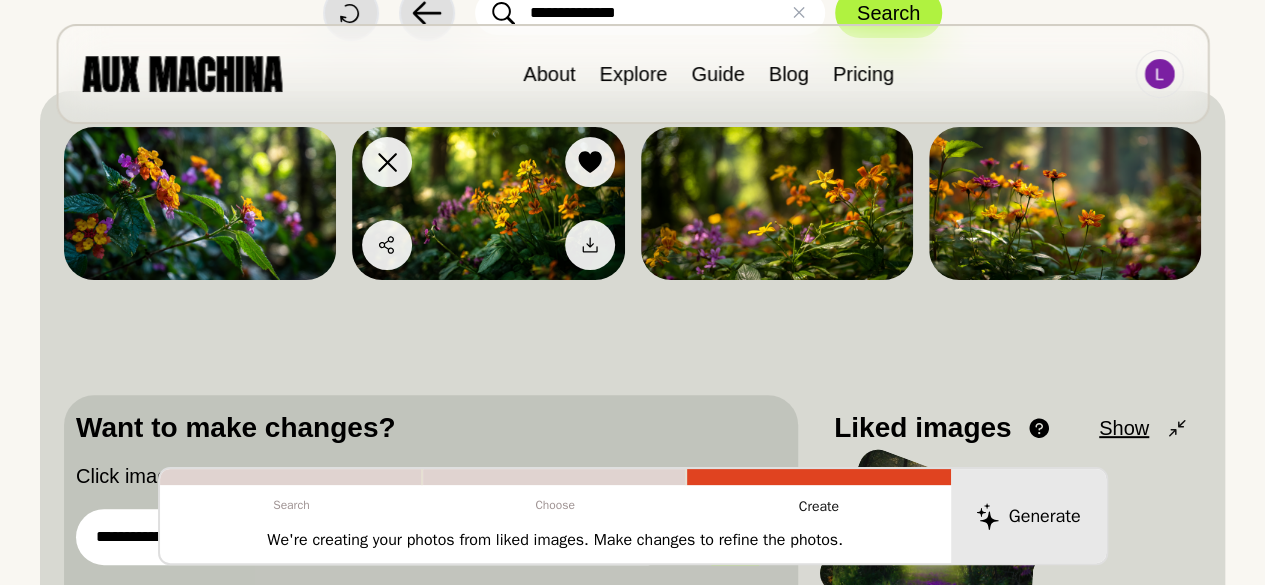 click at bounding box center [488, 203] 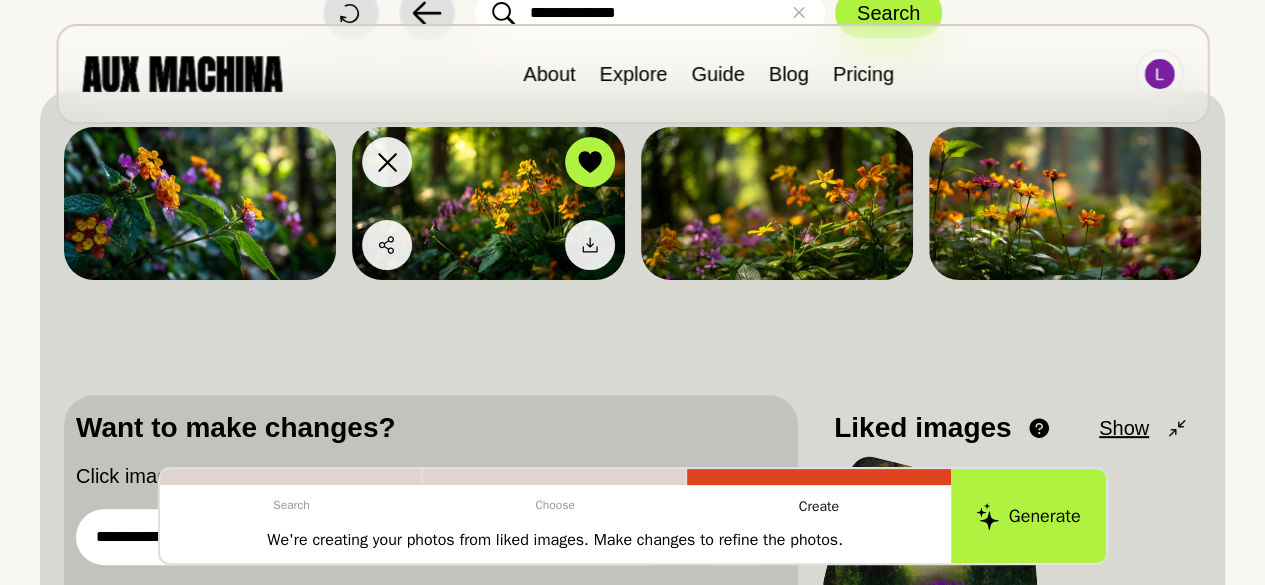 scroll, scrollTop: 467, scrollLeft: 0, axis: vertical 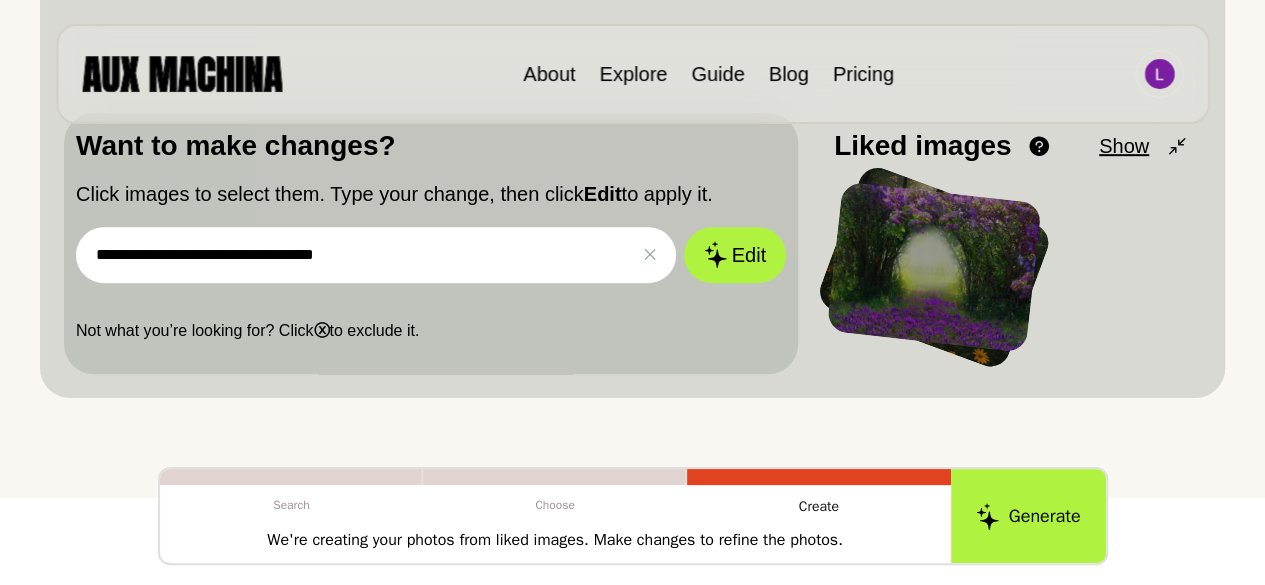 click on "[REDACTED]" at bounding box center (376, 255) 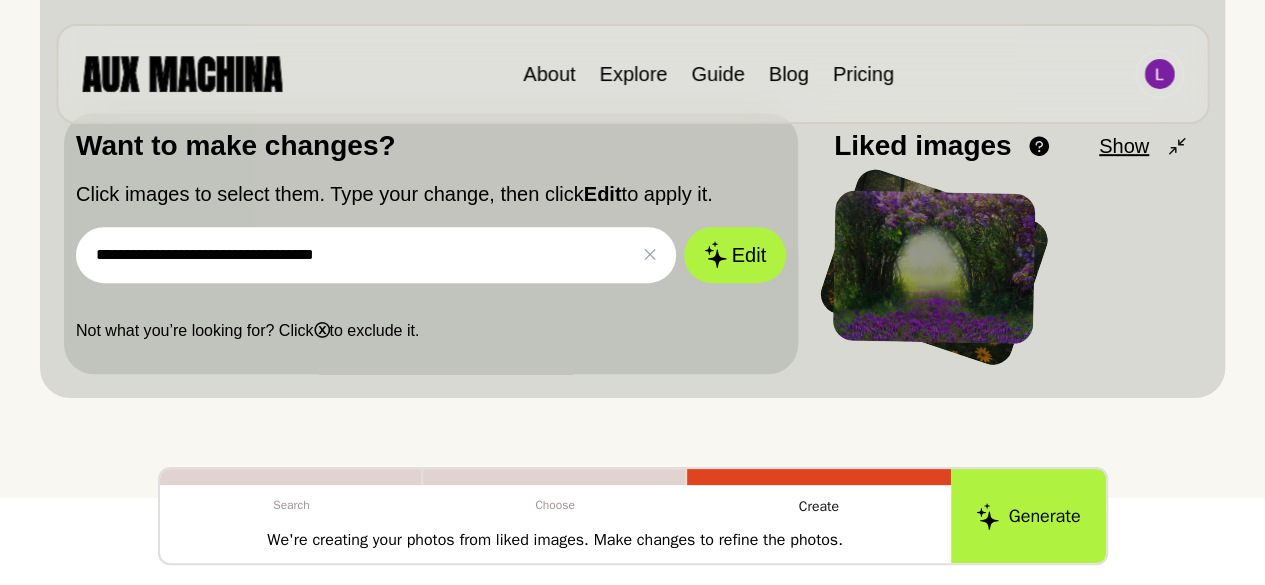 click on "[REDACTED]" at bounding box center (376, 255) 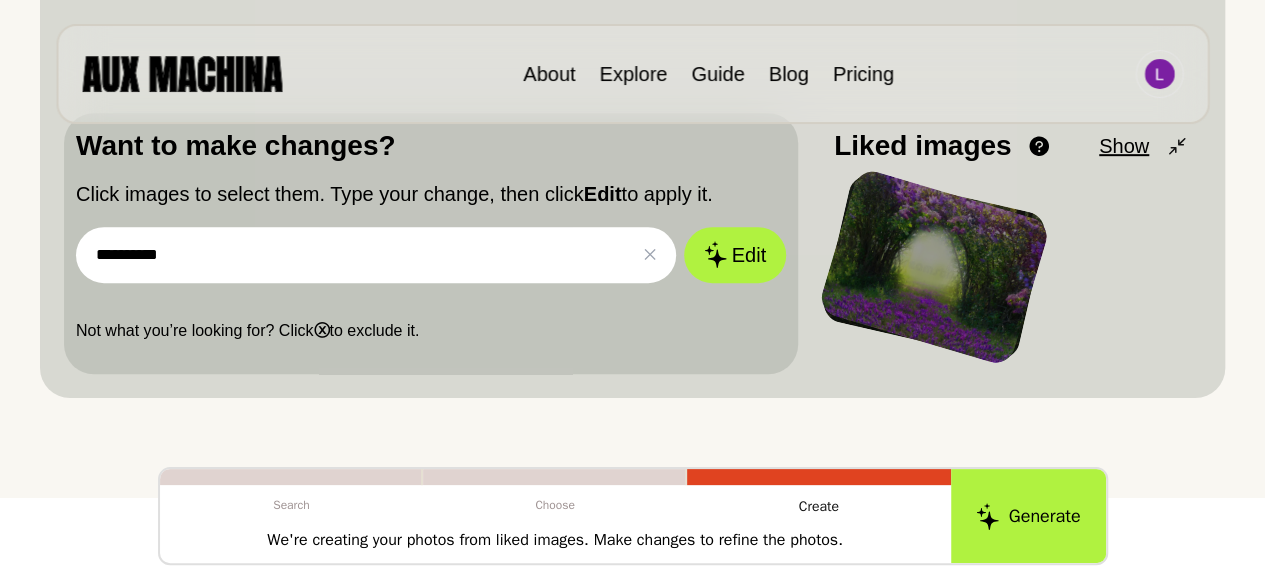 type on "[REDACTED]" 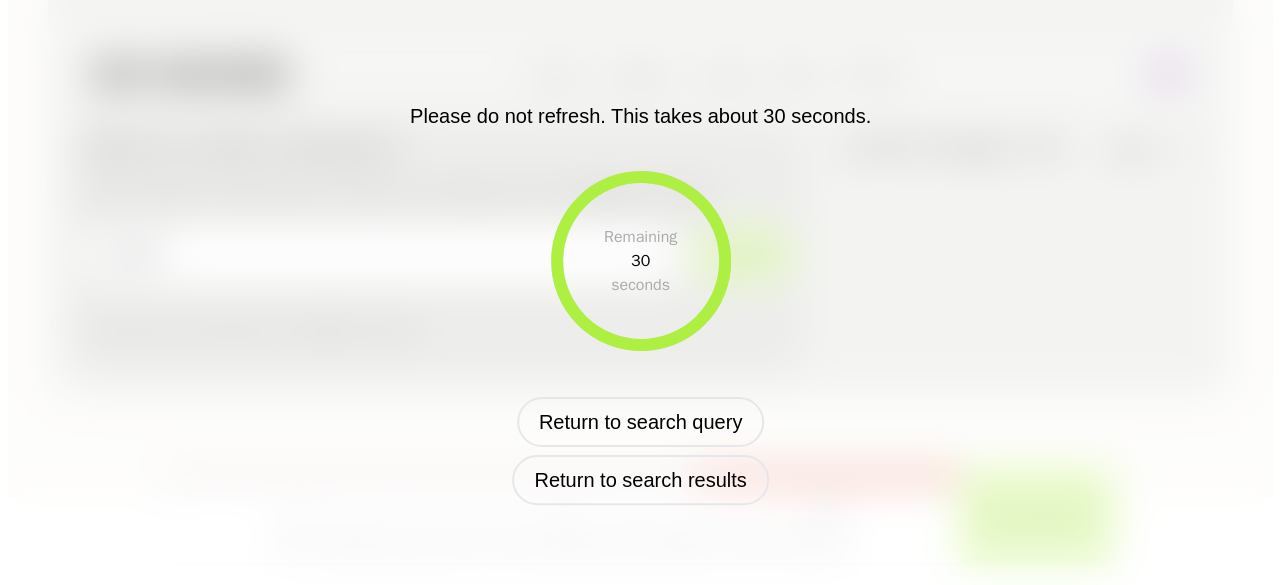 scroll, scrollTop: 470, scrollLeft: 0, axis: vertical 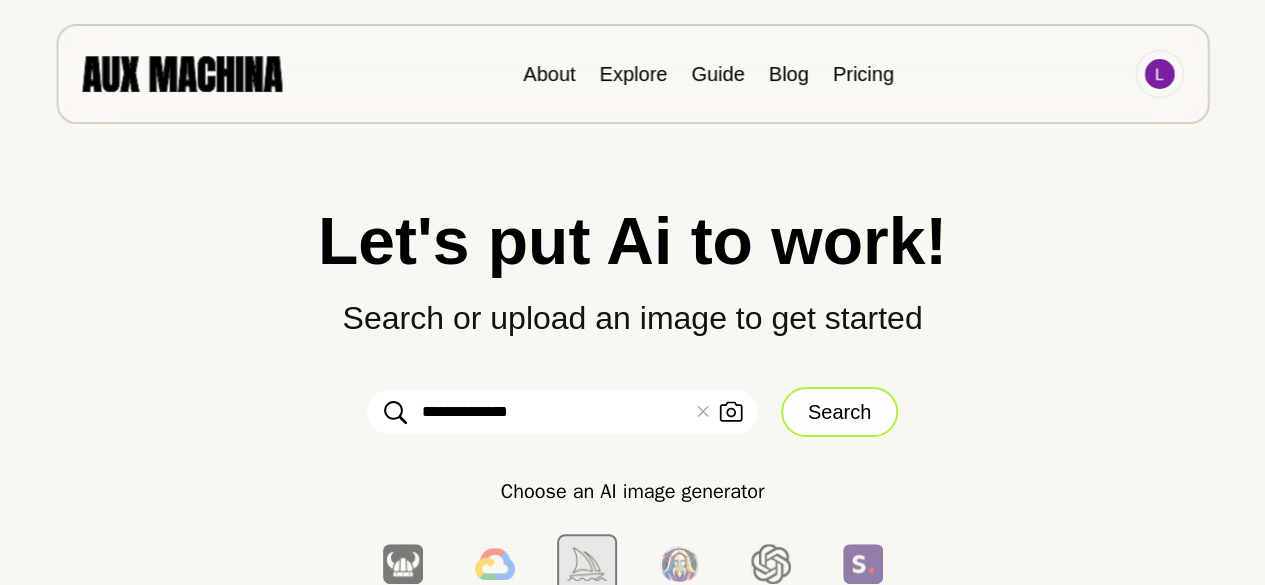 click on "Search" at bounding box center [839, 412] 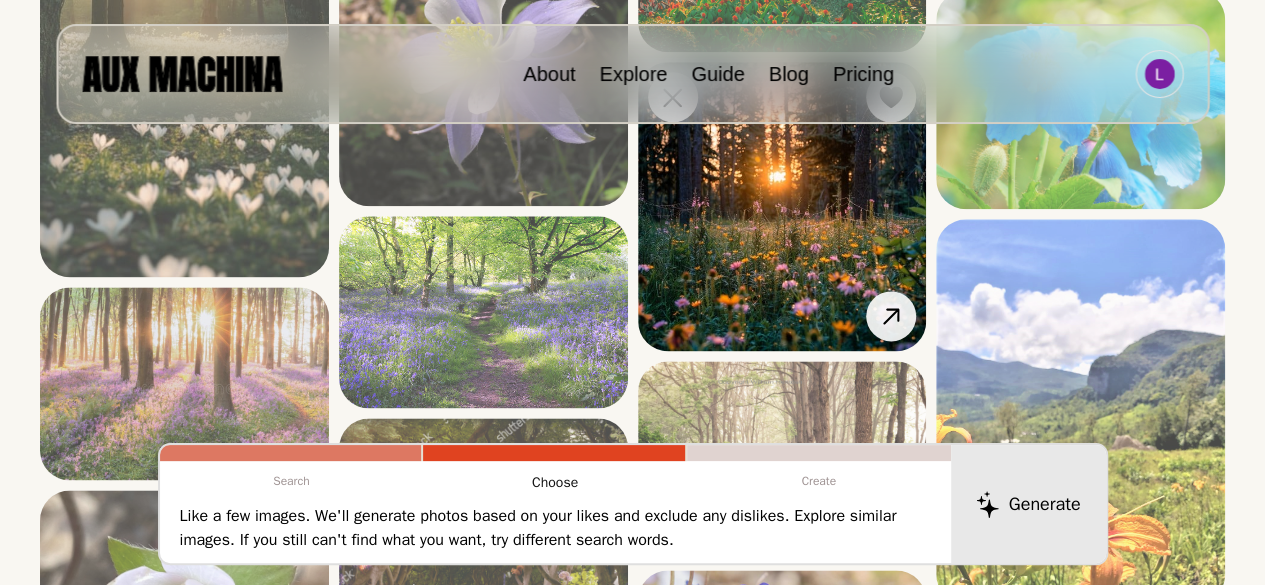 scroll, scrollTop: 1182, scrollLeft: 0, axis: vertical 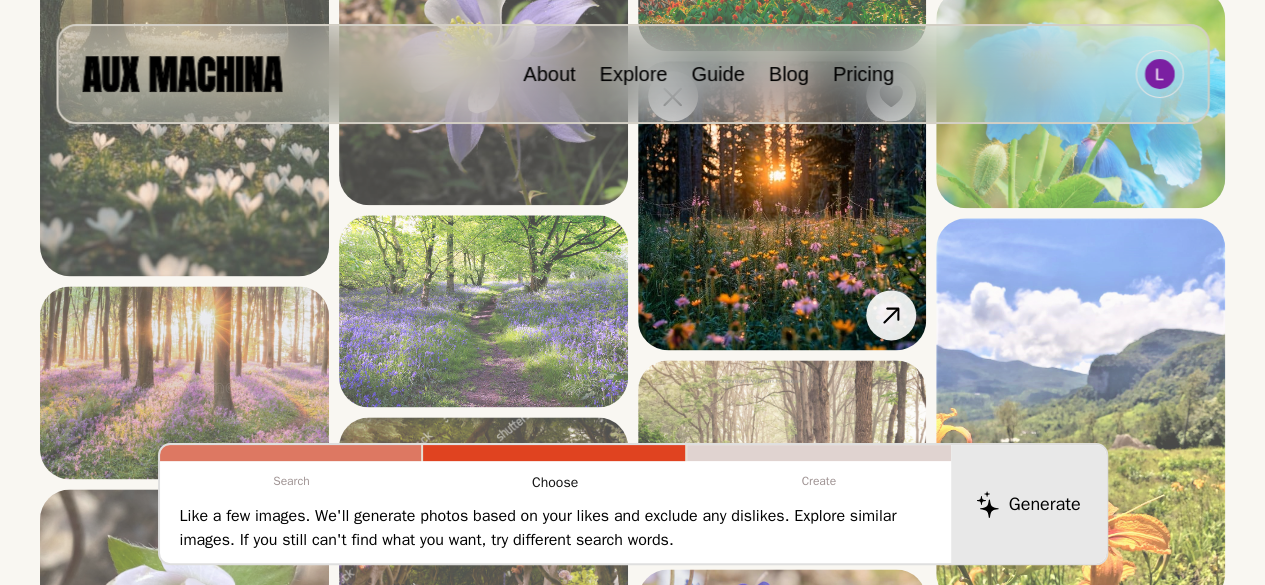 click at bounding box center (782, 205) 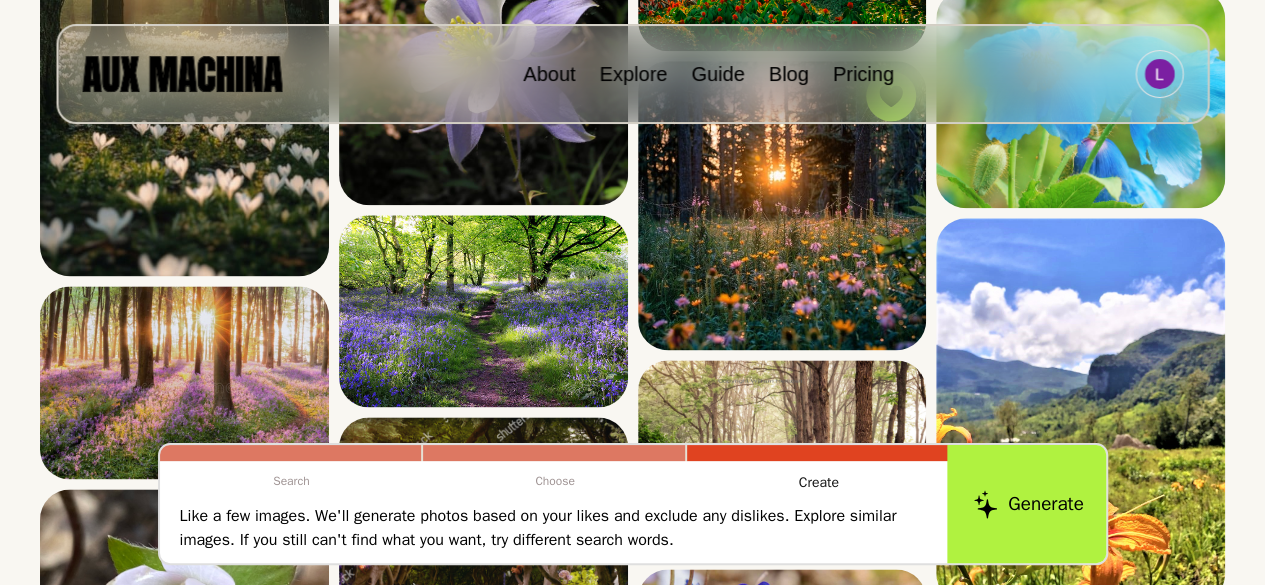 click on "Generate" at bounding box center (1028, 504) 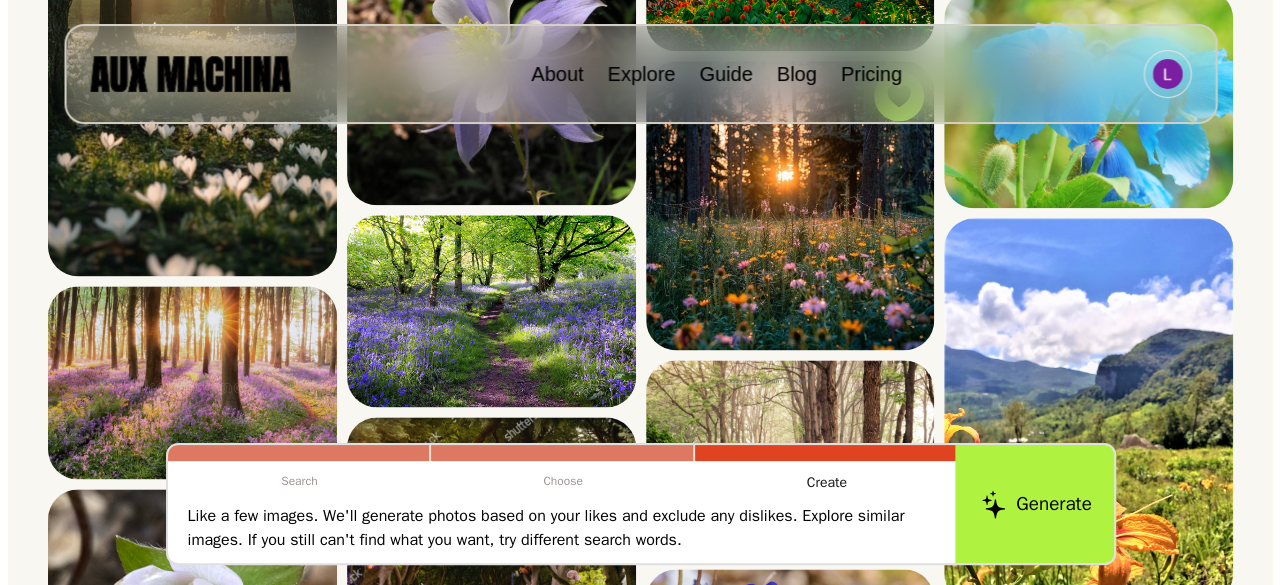 scroll, scrollTop: 920, scrollLeft: 0, axis: vertical 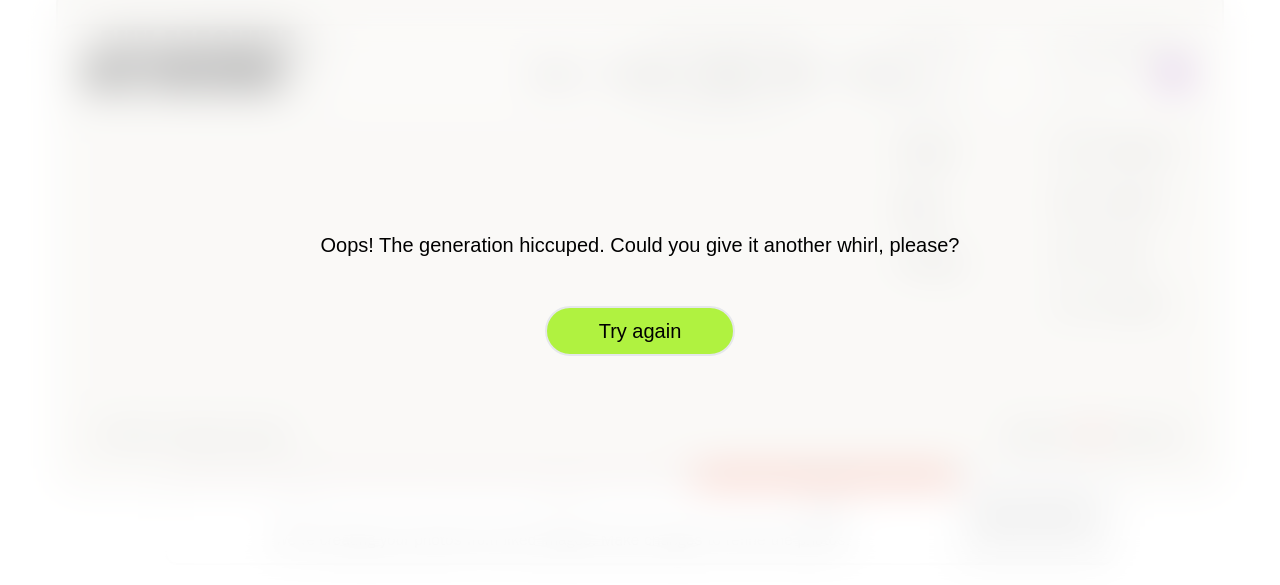 click on "Try again" at bounding box center [640, 331] 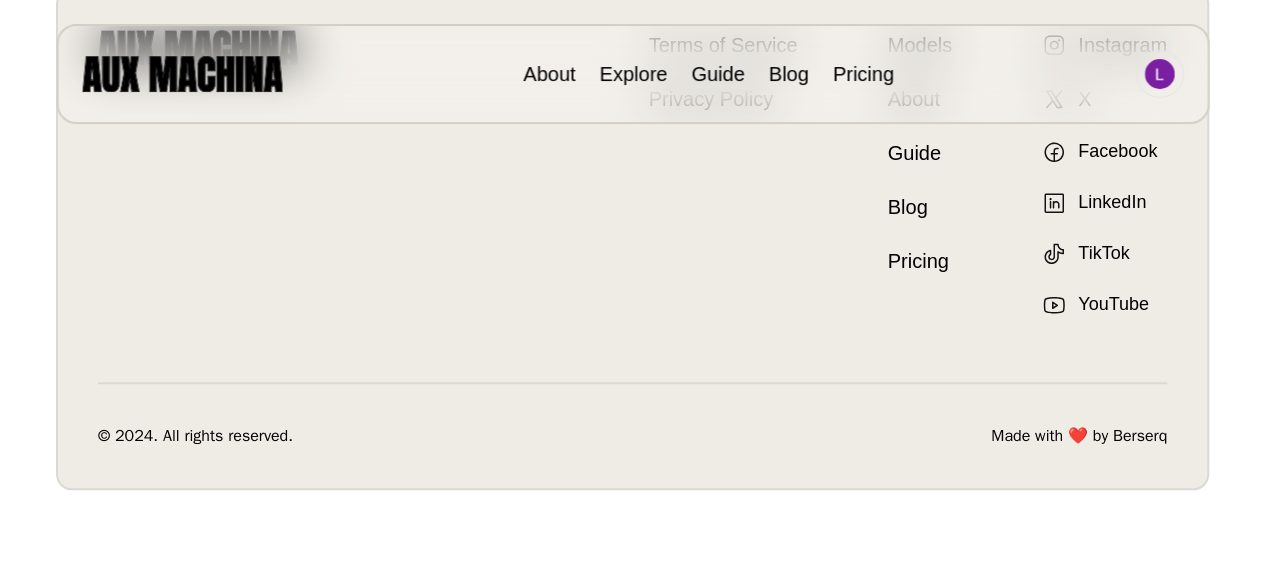 scroll, scrollTop: 0, scrollLeft: 0, axis: both 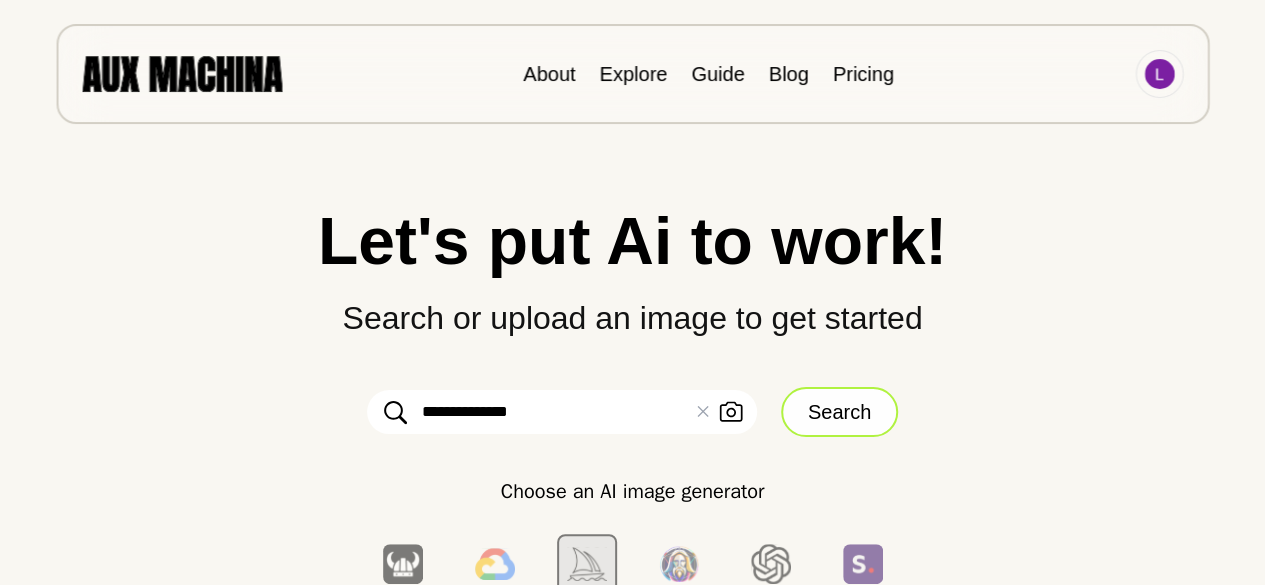 click on "Search" at bounding box center [839, 412] 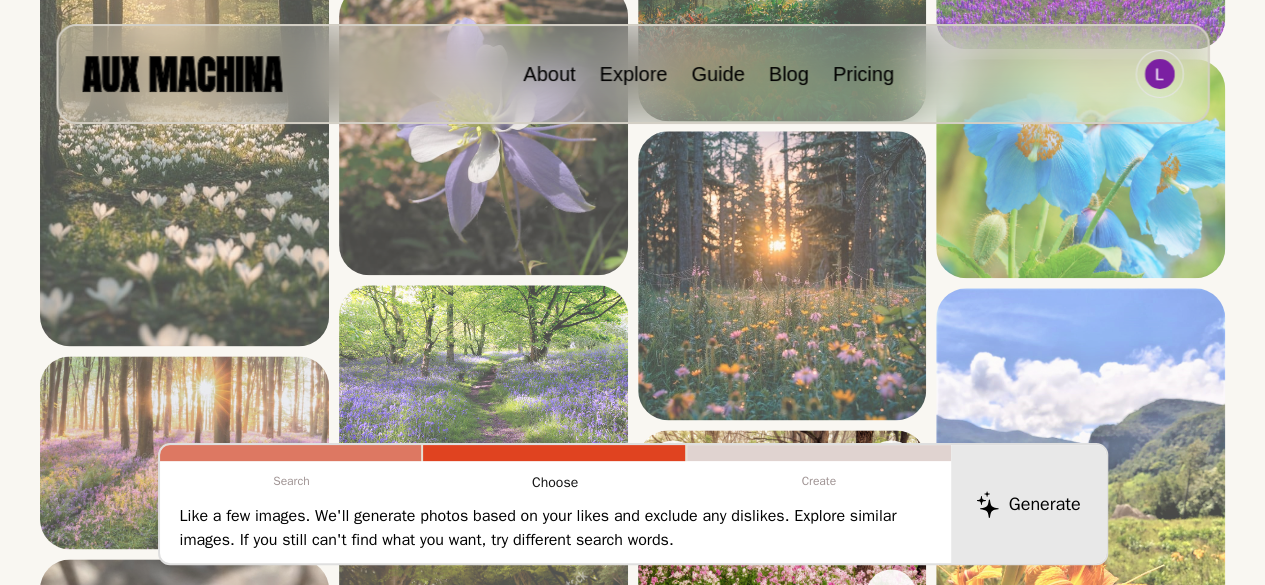 scroll, scrollTop: 1111, scrollLeft: 0, axis: vertical 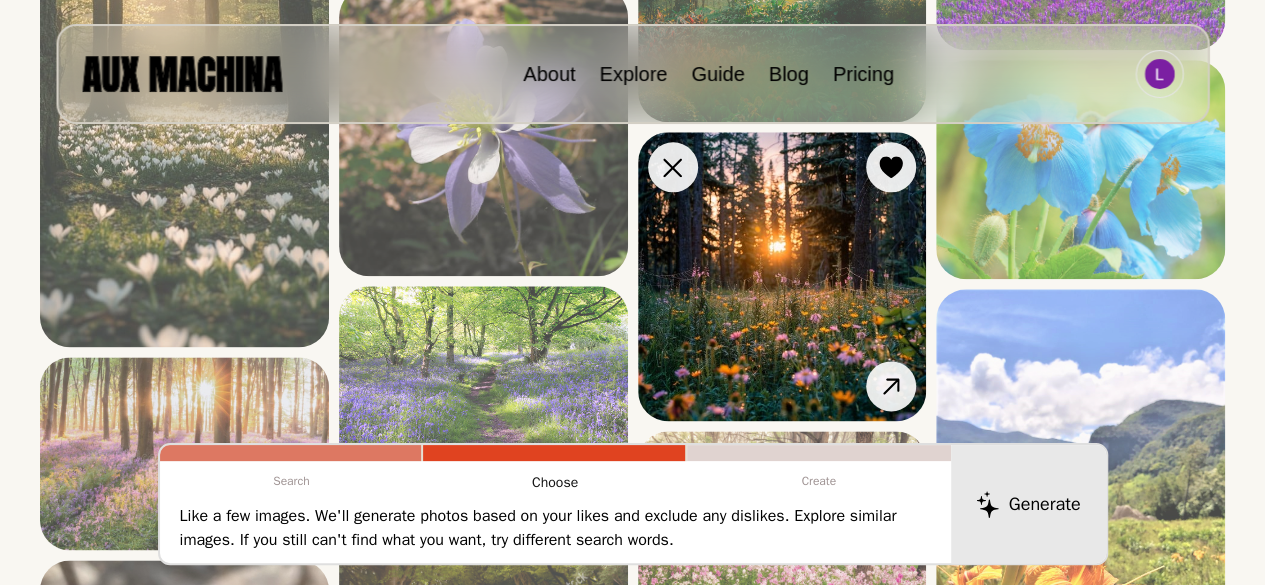 click at bounding box center [782, 276] 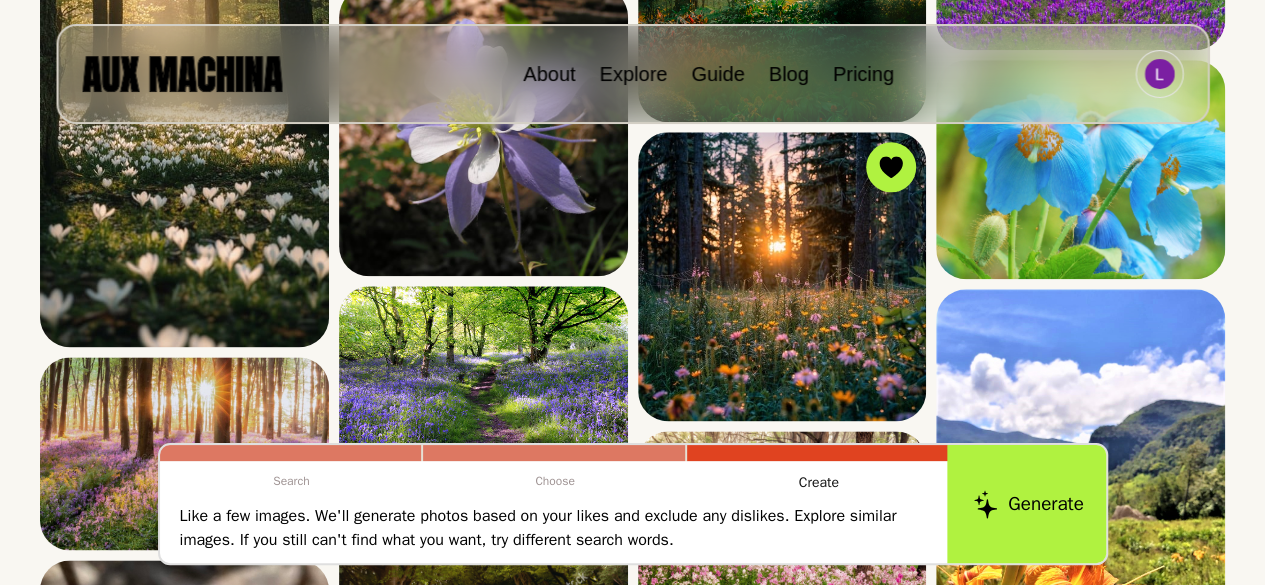 click on "Generate" at bounding box center [1028, 504] 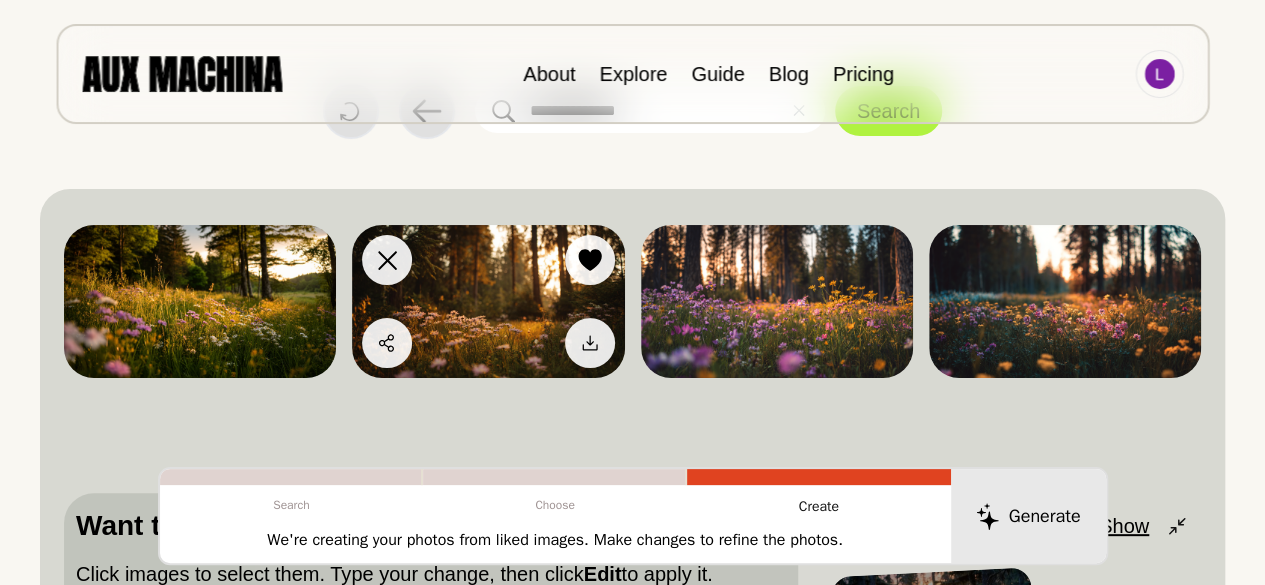 scroll, scrollTop: 88, scrollLeft: 0, axis: vertical 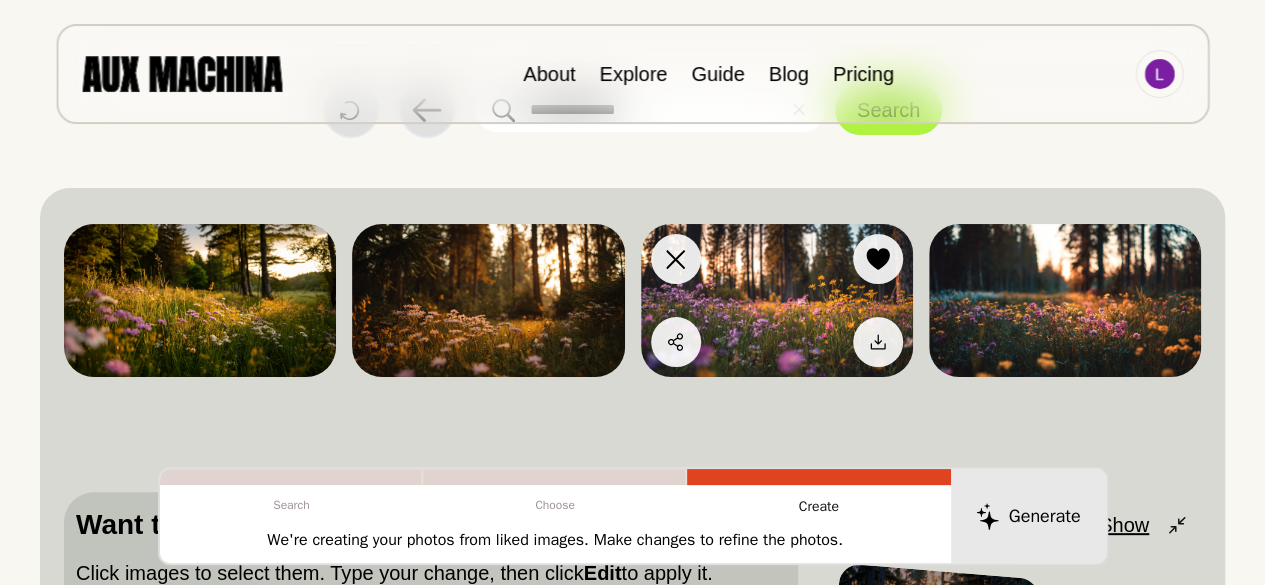 click at bounding box center [777, 300] 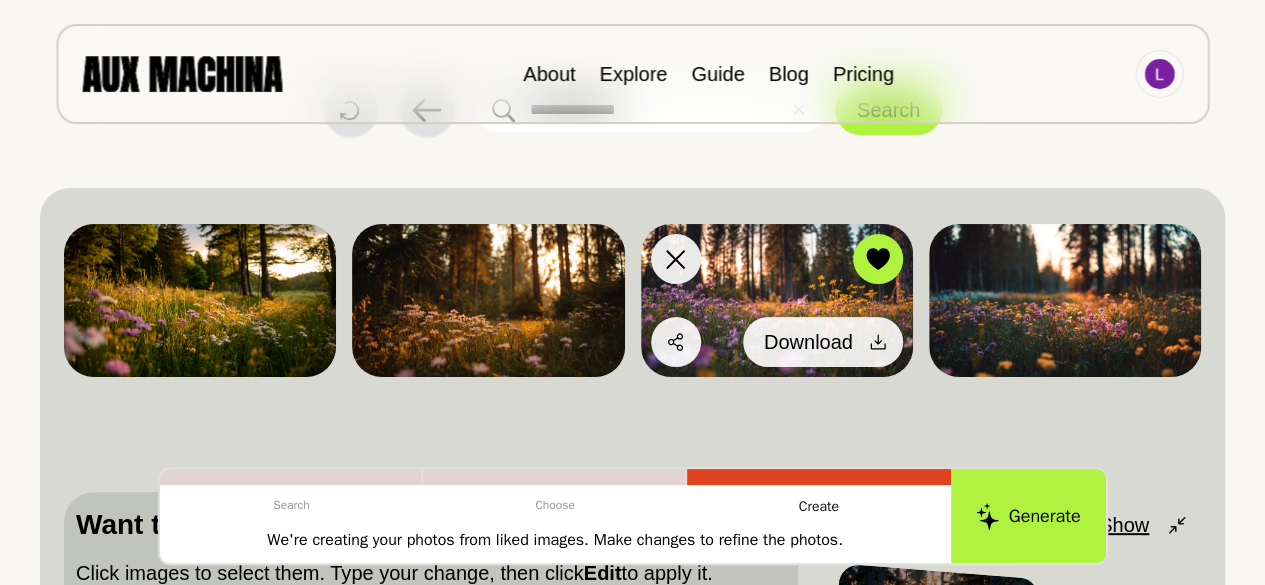 click at bounding box center [878, 342] 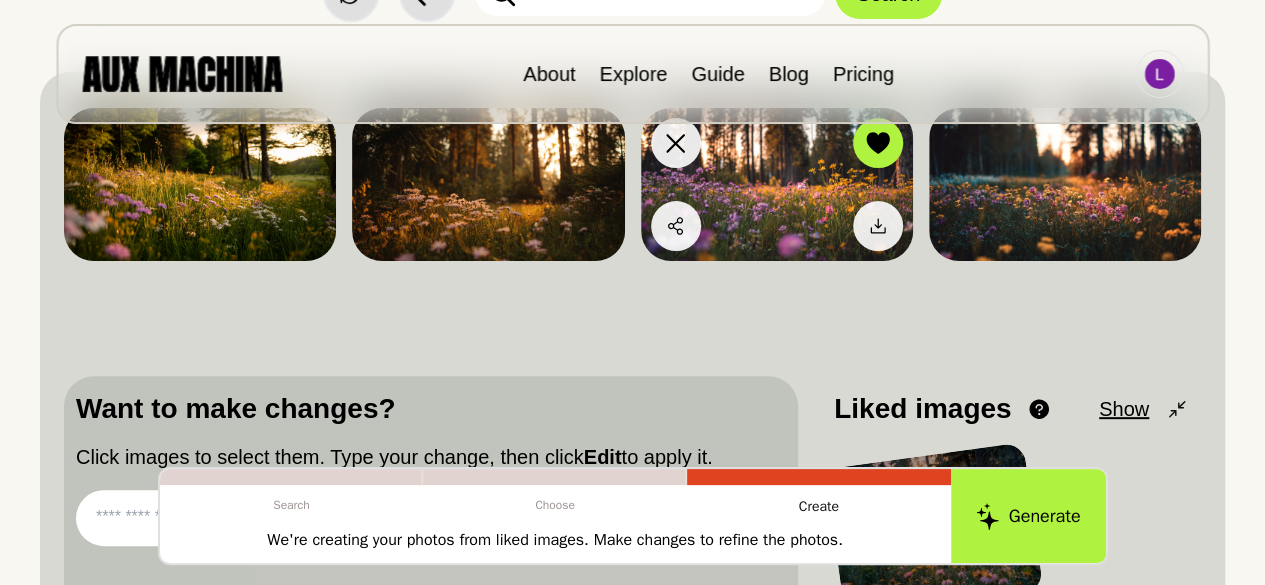 scroll, scrollTop: 205, scrollLeft: 0, axis: vertical 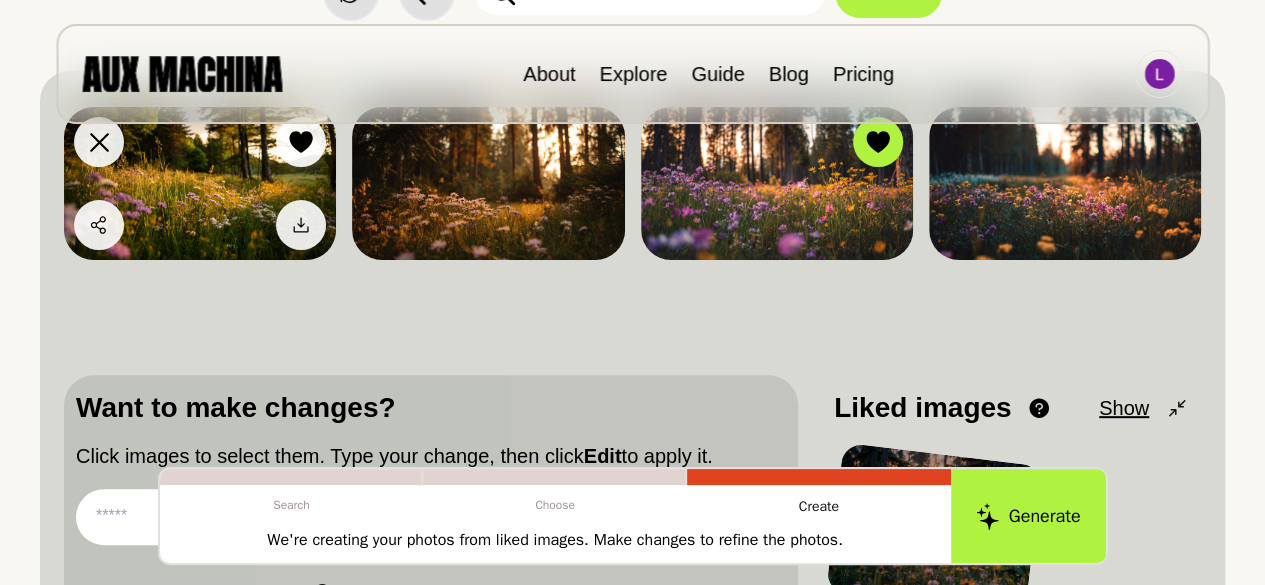 click at bounding box center (200, 183) 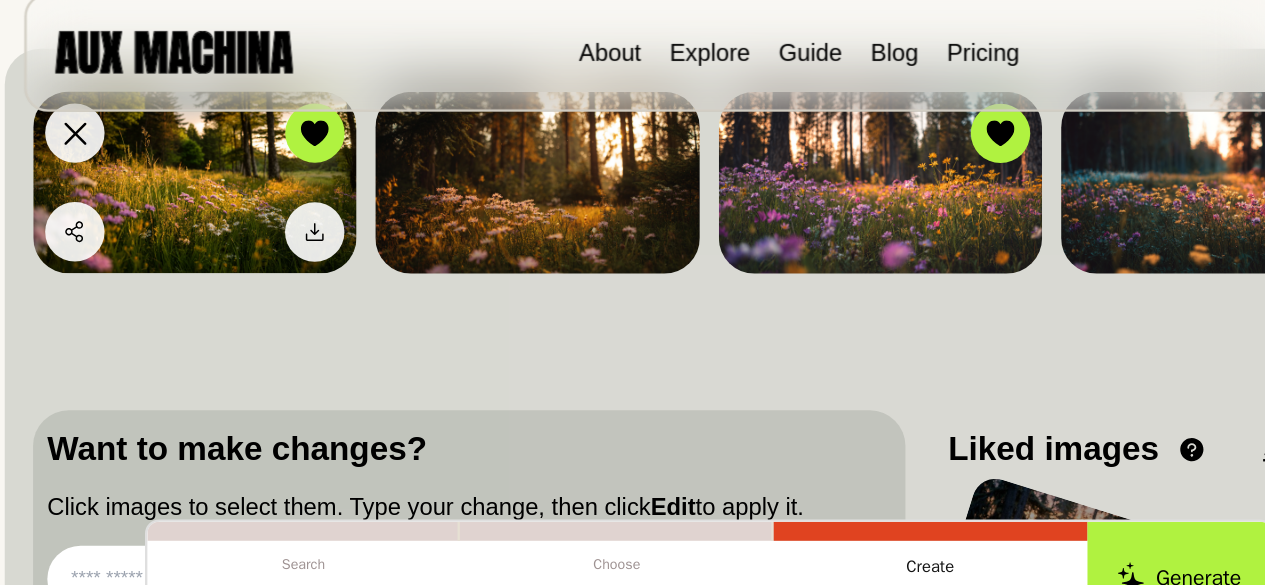 scroll, scrollTop: 205, scrollLeft: 0, axis: vertical 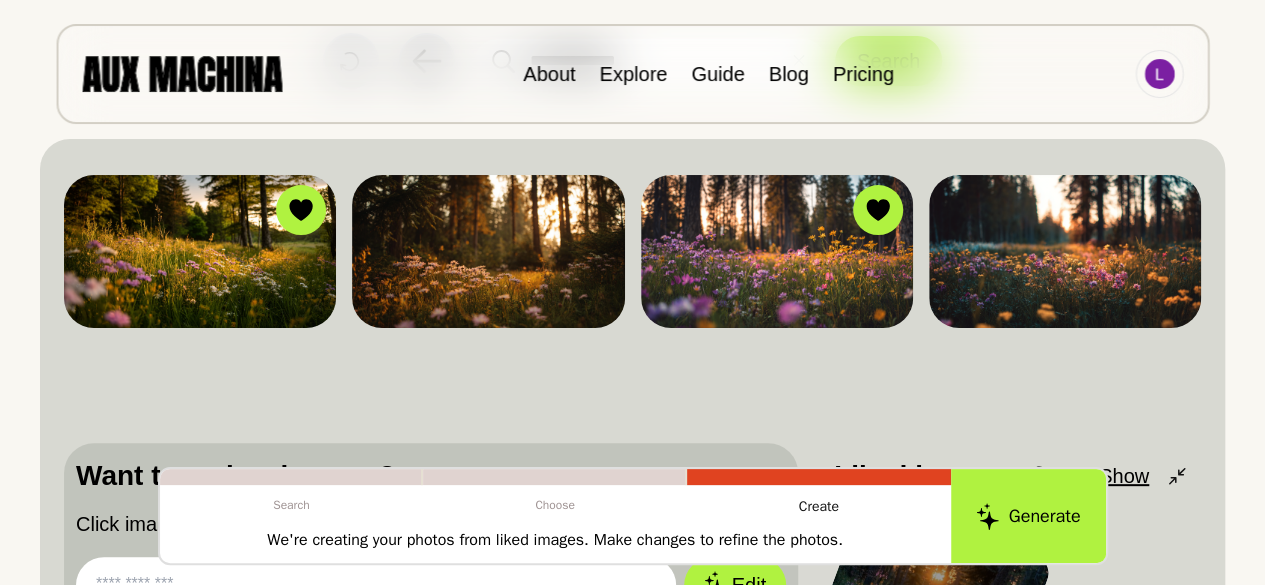 drag, startPoint x: 1024, startPoint y: 267, endPoint x: 592, endPoint y: 363, distance: 442.53815 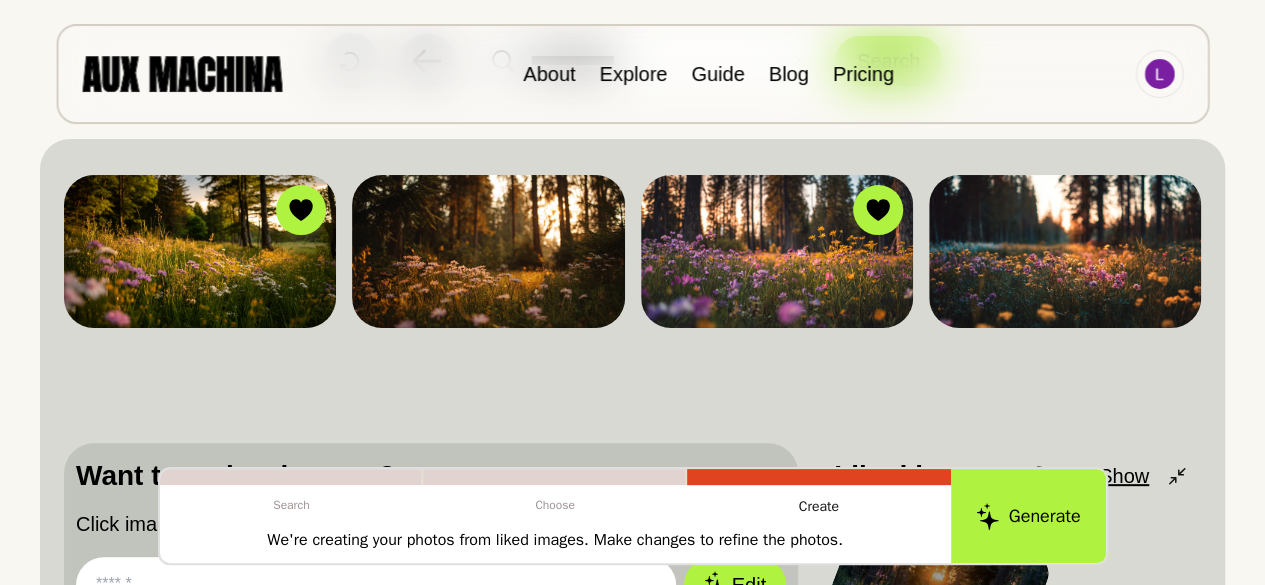 scroll, scrollTop: 136, scrollLeft: 0, axis: vertical 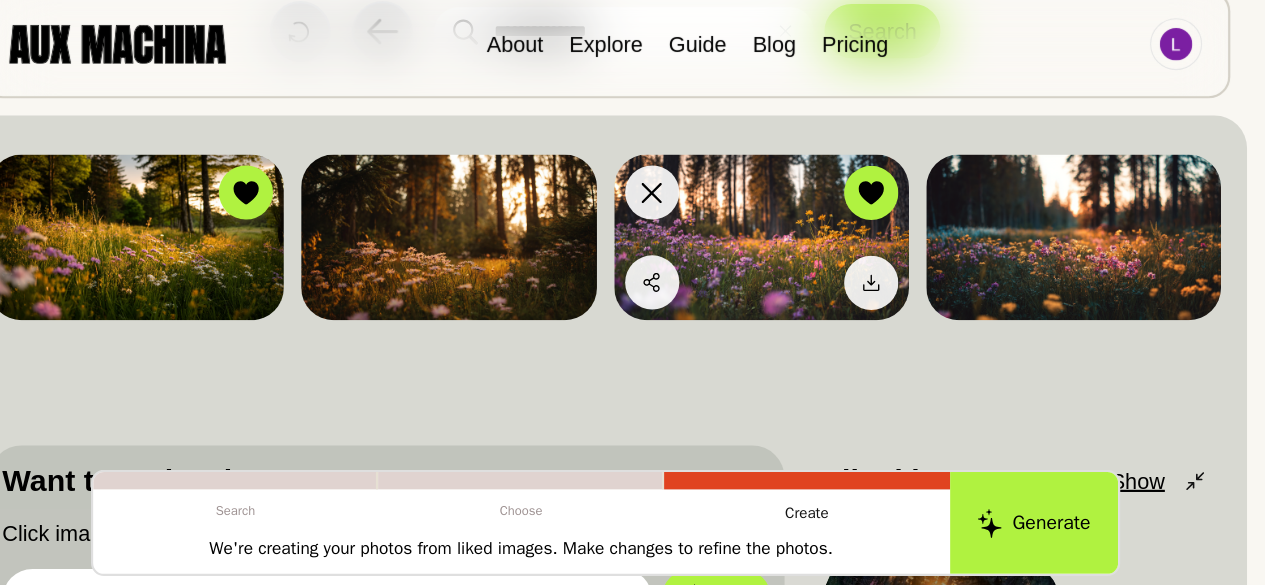 click at bounding box center [777, 252] 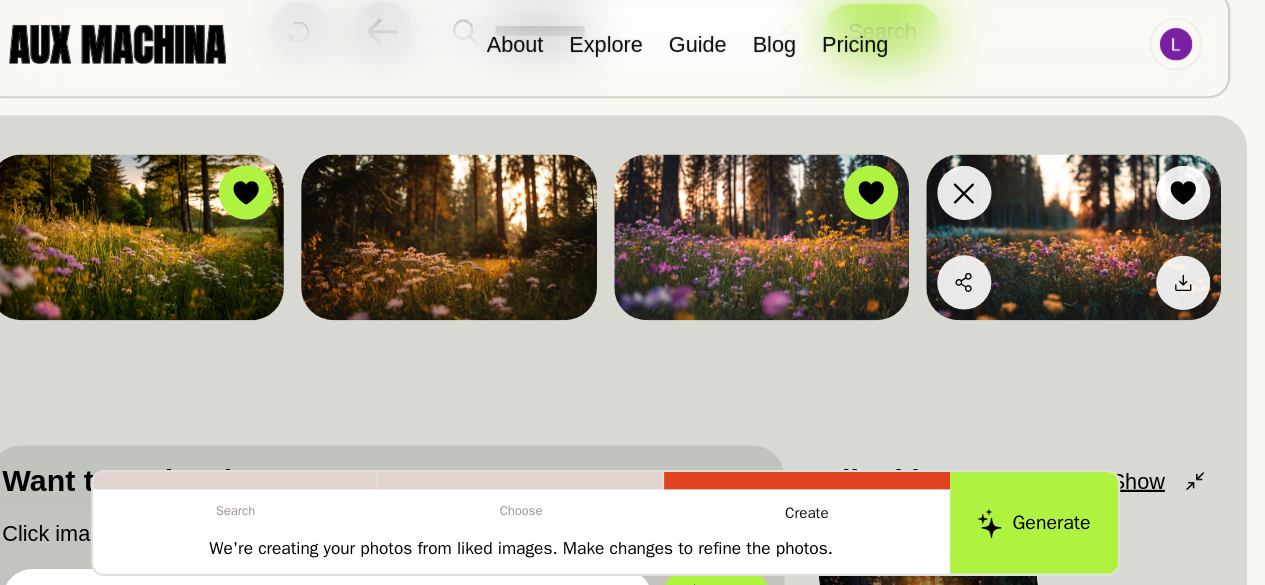 click at bounding box center [1065, 252] 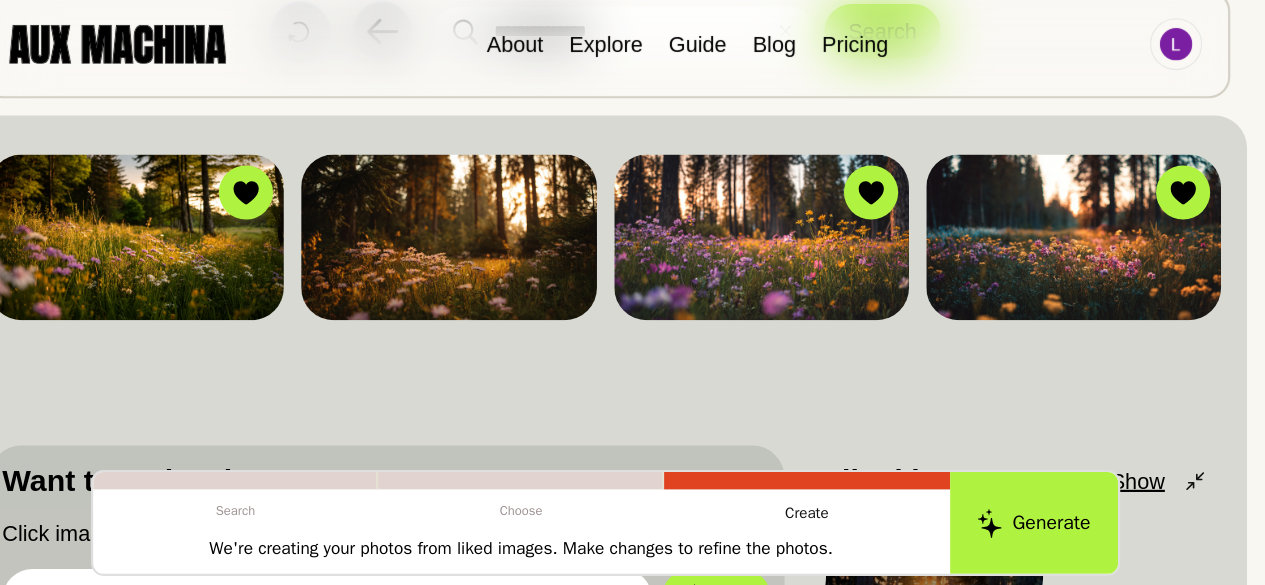 scroll, scrollTop: 424, scrollLeft: 0, axis: vertical 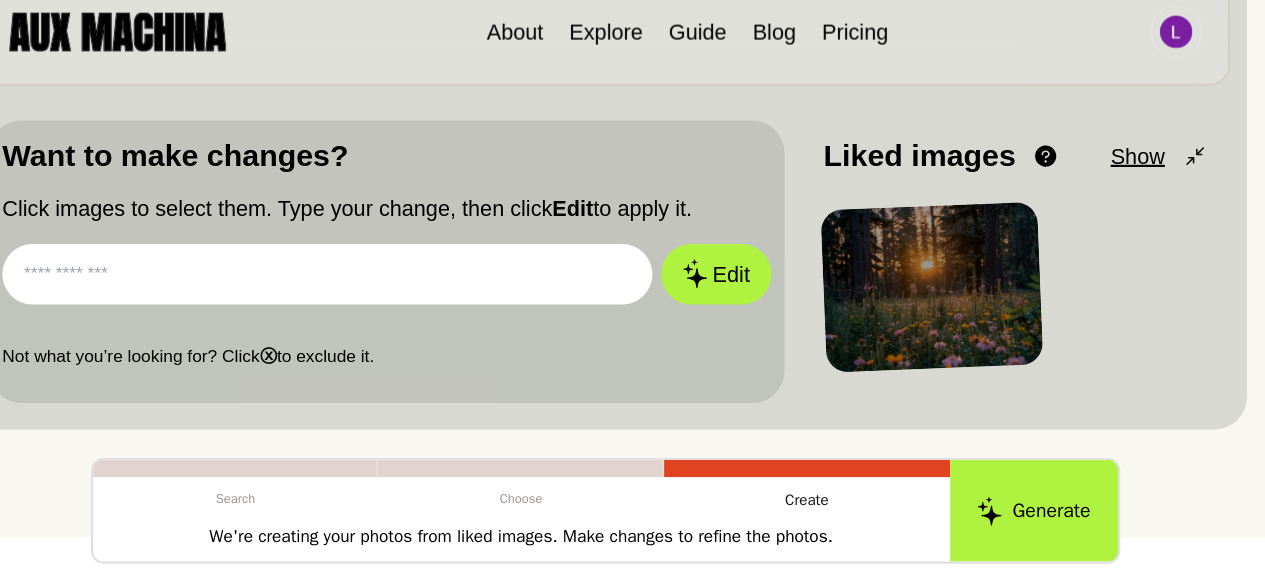 click at bounding box center [376, 298] 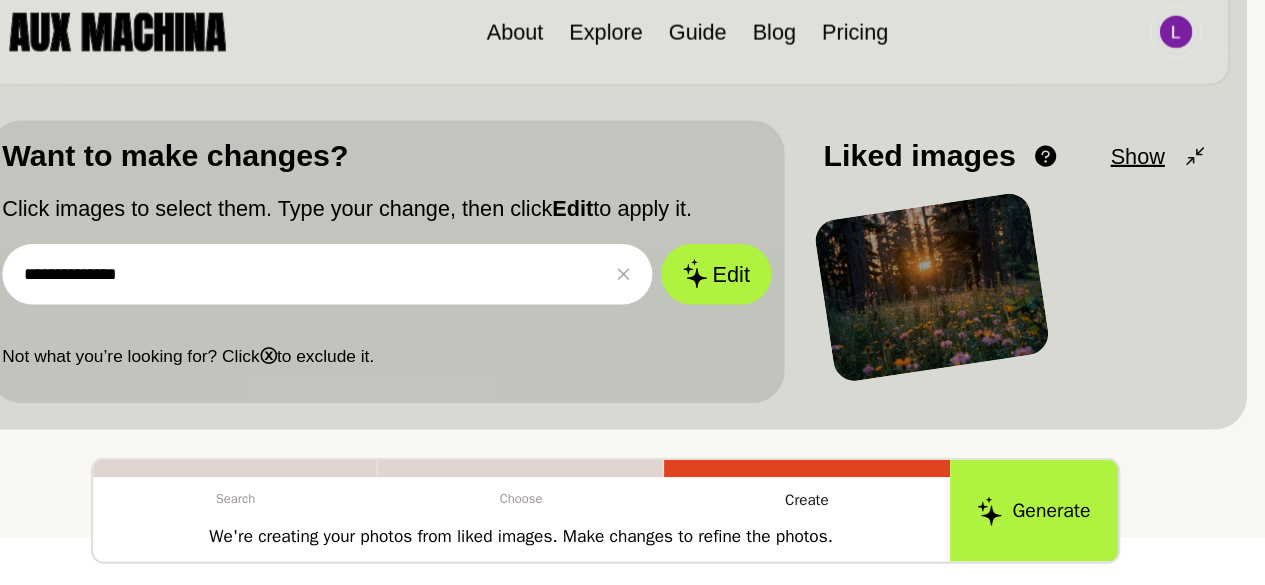 type on "[REDACTED]" 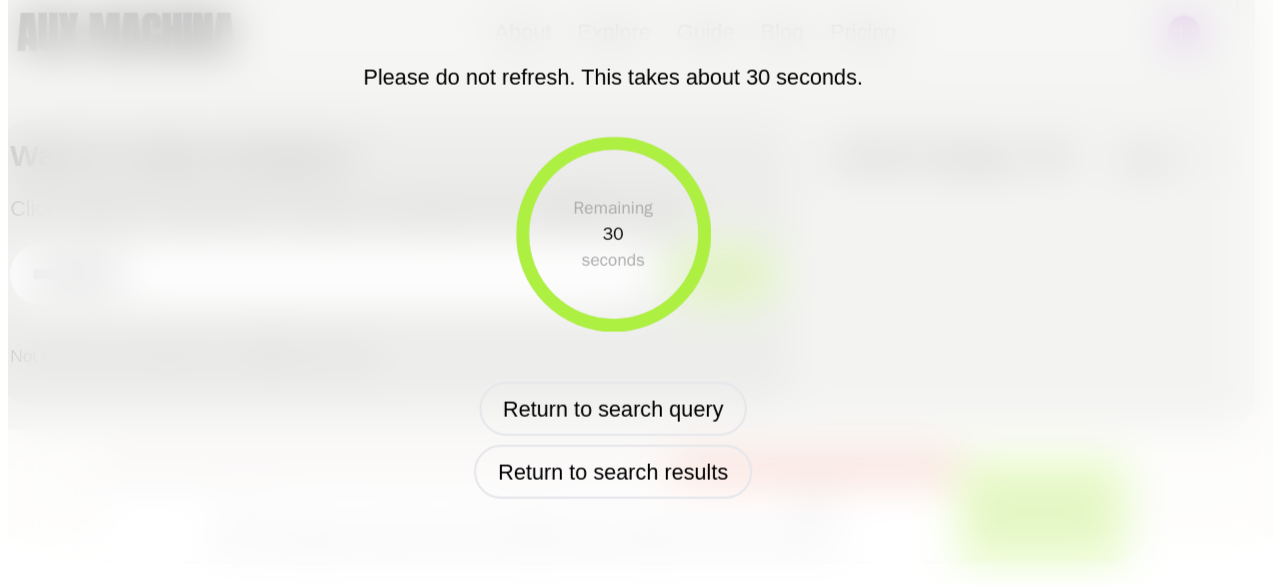scroll, scrollTop: 427, scrollLeft: 0, axis: vertical 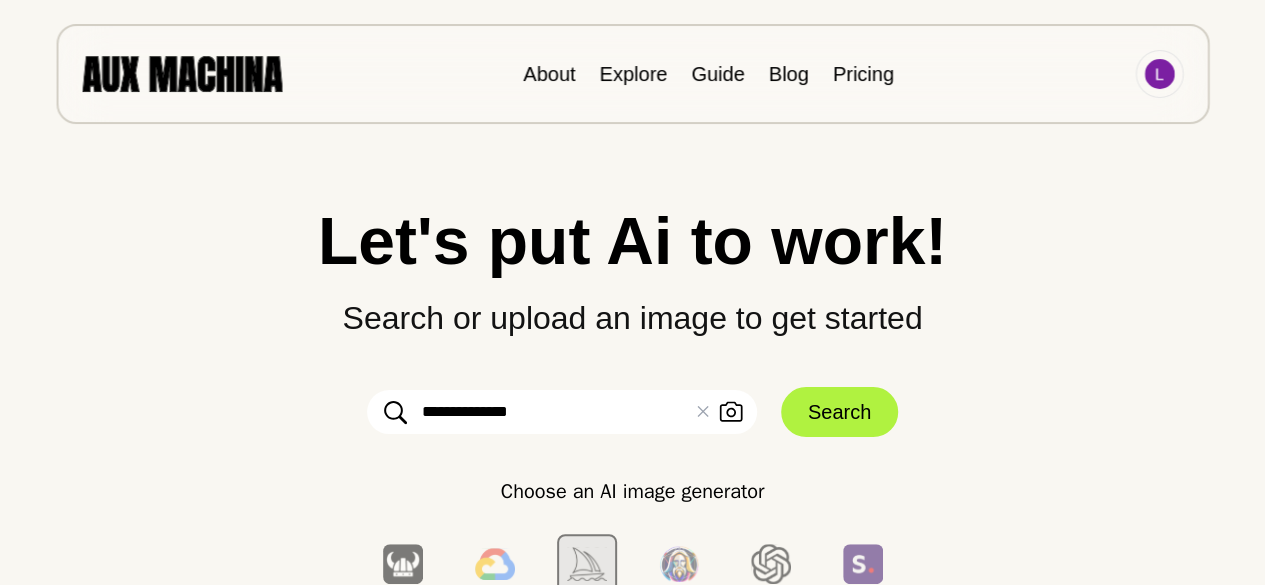 click on "[REDACTED]" at bounding box center [562, 412] 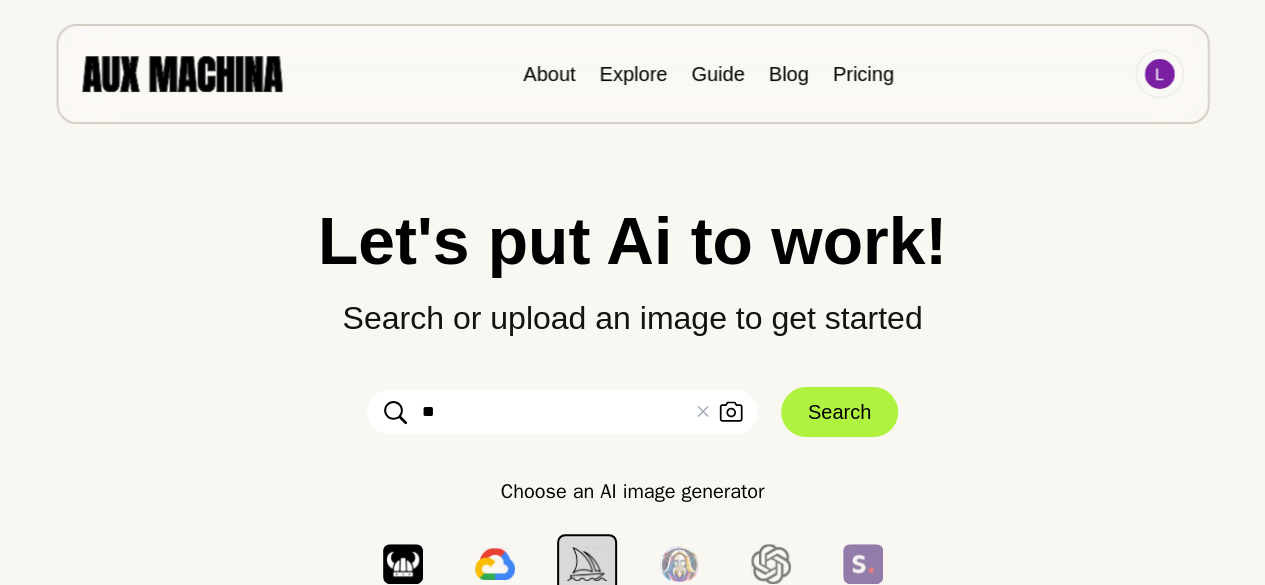 type on "[REDACTED]" 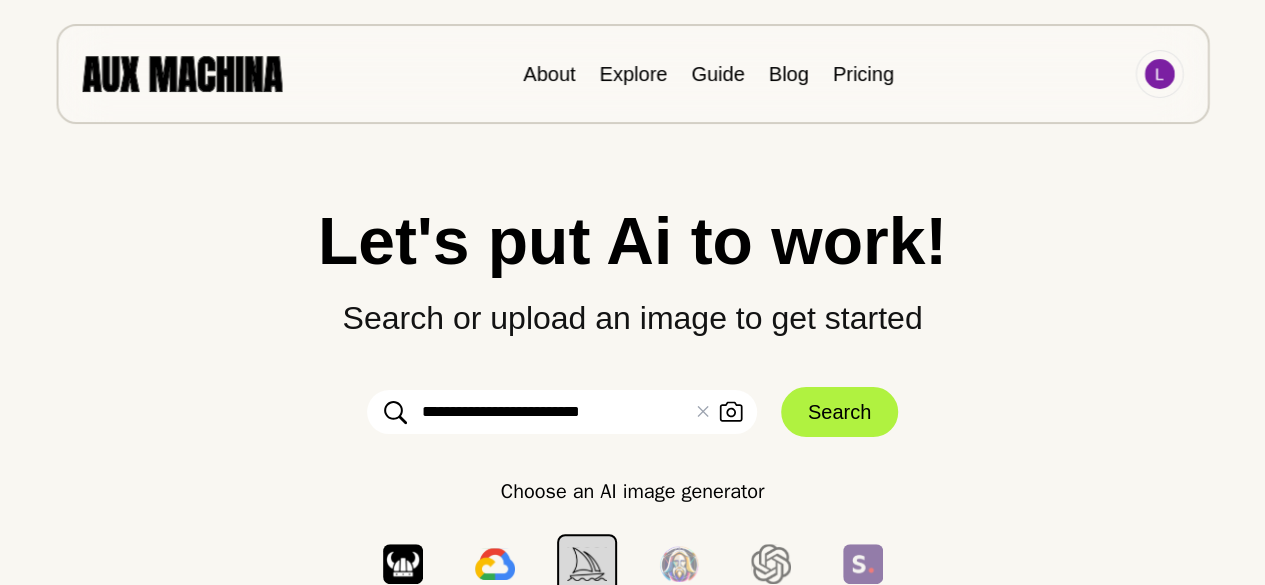 type on "[REDACTED]" 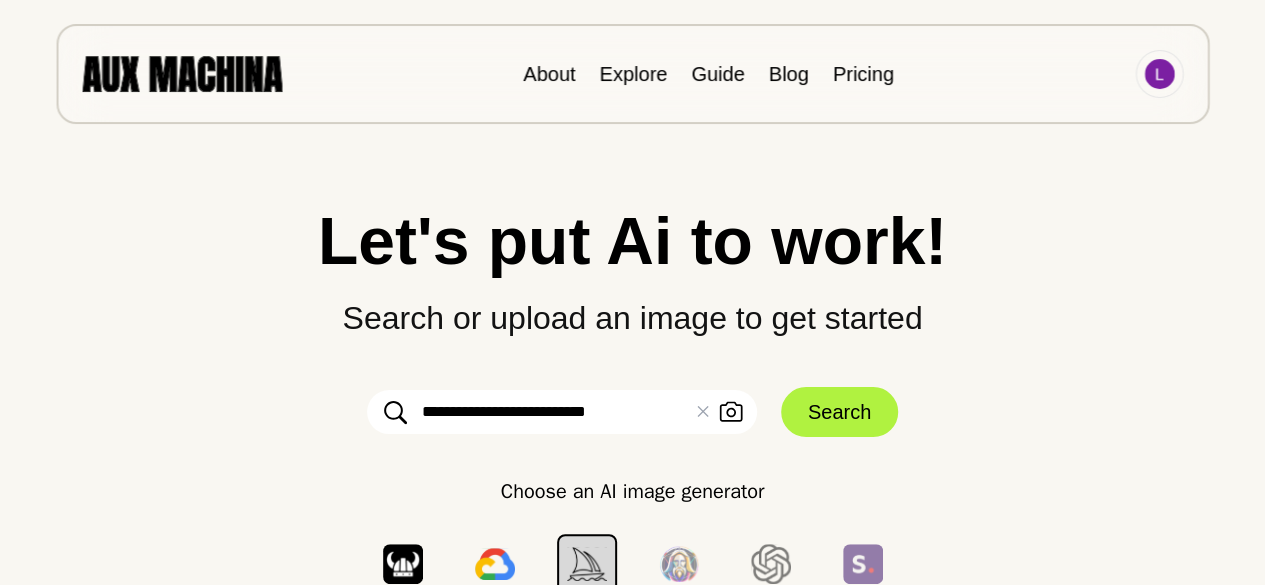 click on "Search" at bounding box center (839, 412) 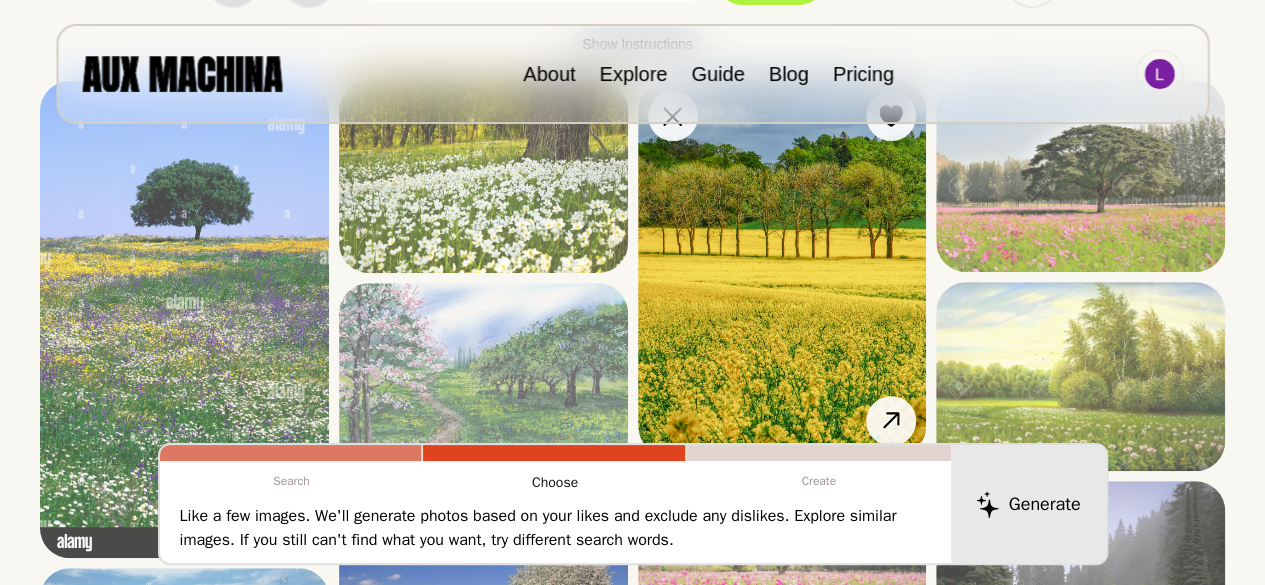scroll, scrollTop: 215, scrollLeft: 0, axis: vertical 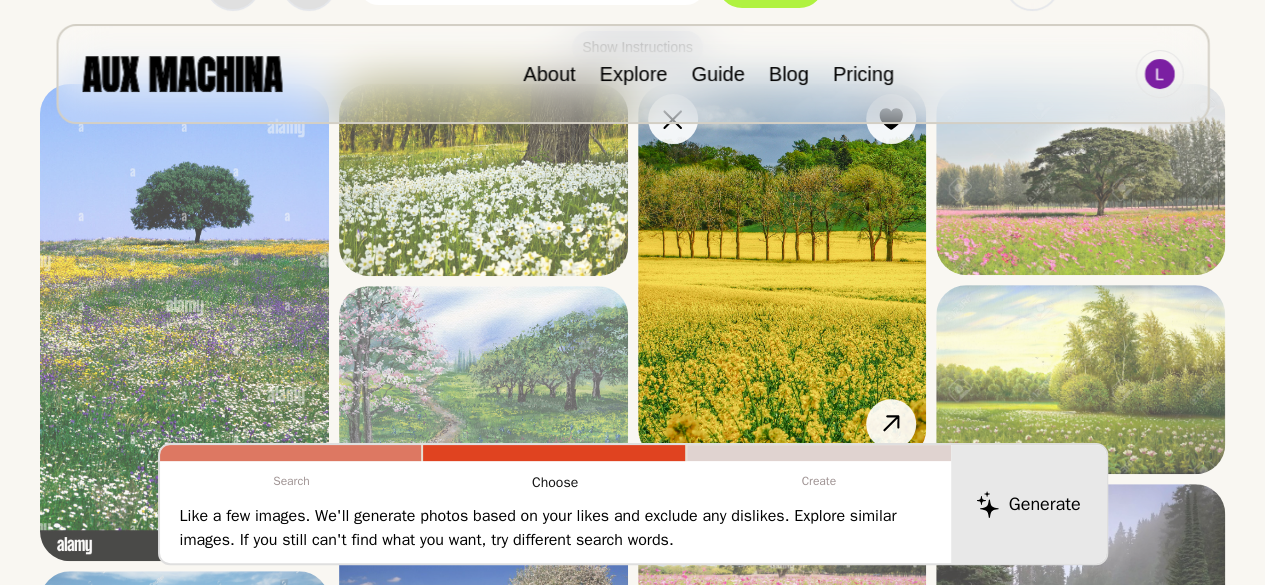 click at bounding box center (782, 271) 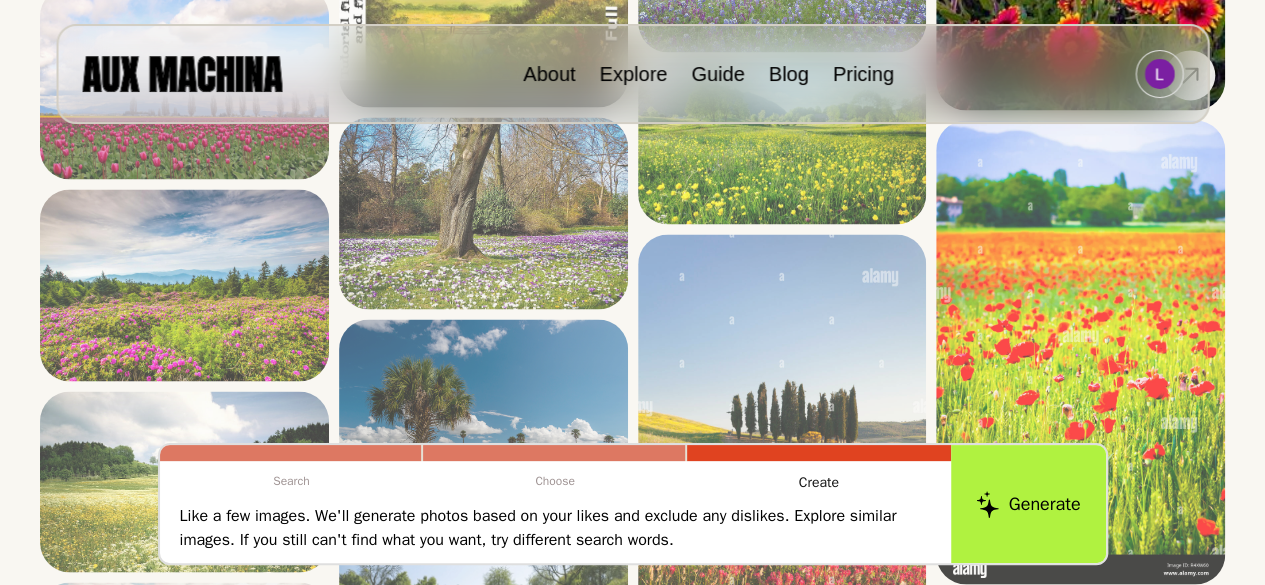 scroll, scrollTop: 1660, scrollLeft: 0, axis: vertical 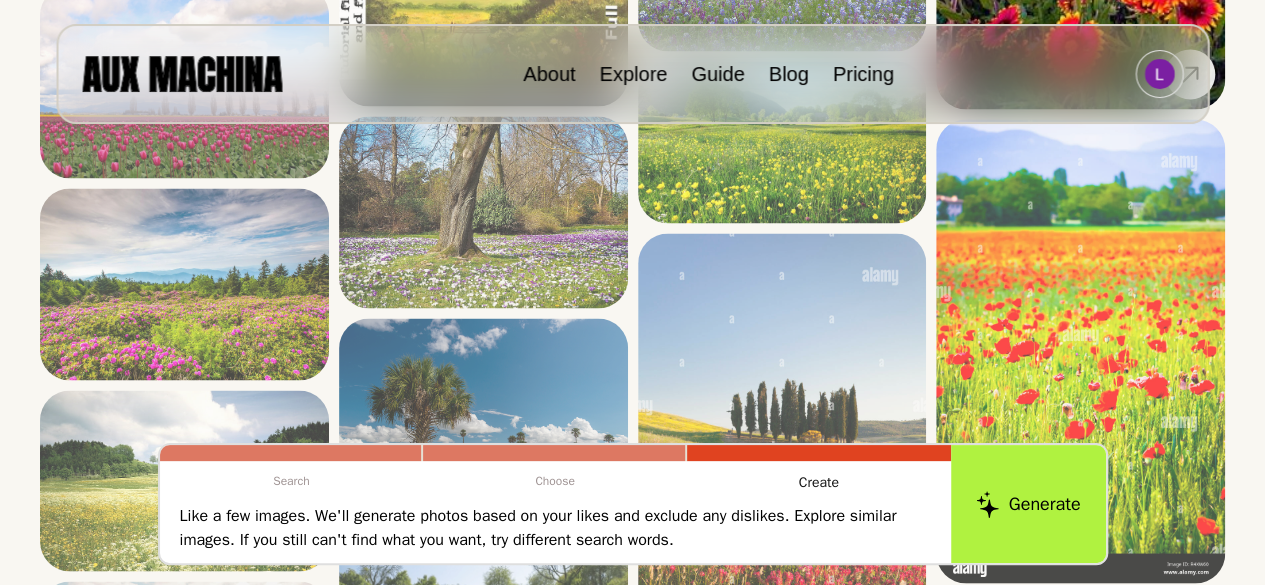 click at bounding box center (1080, 350) 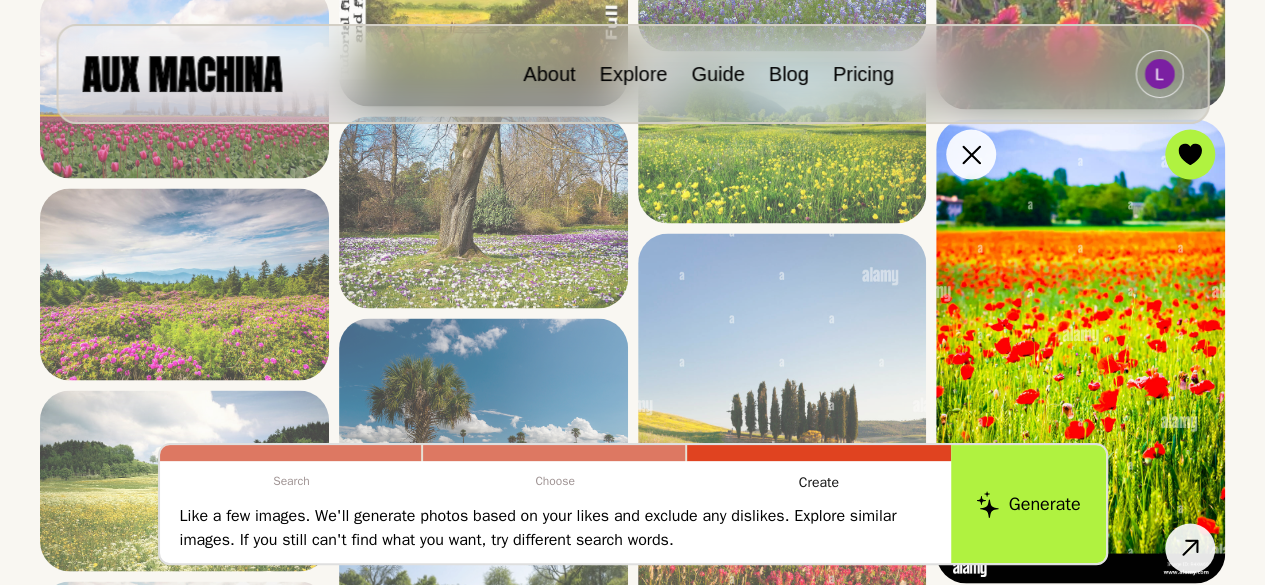 click at bounding box center [1080, 350] 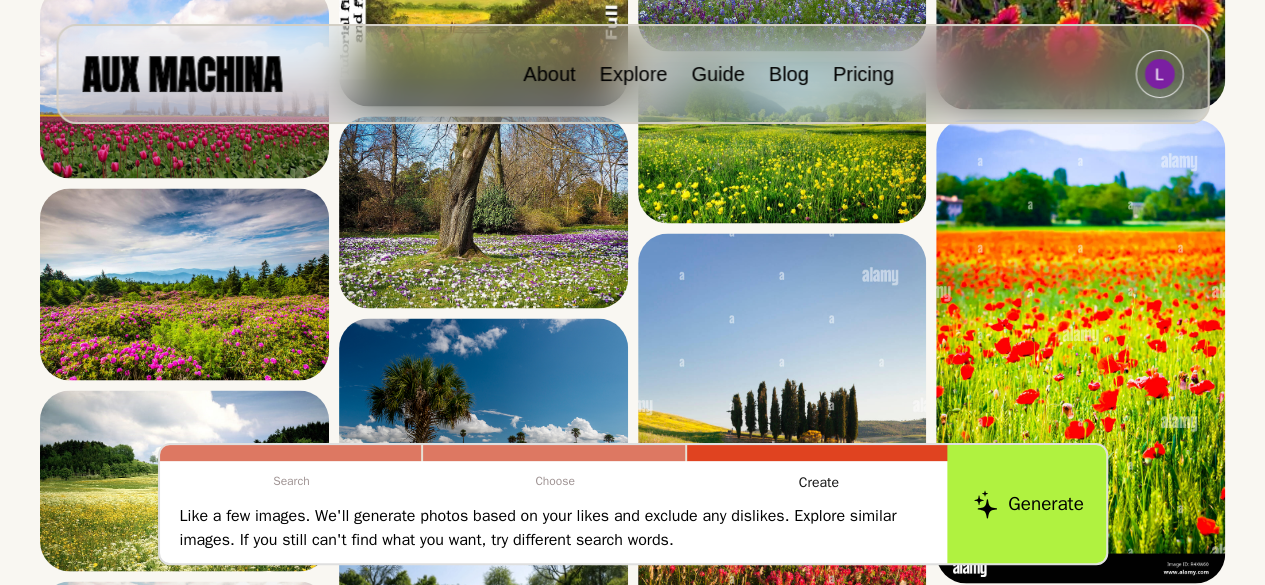 click on "Generate" at bounding box center [1028, 504] 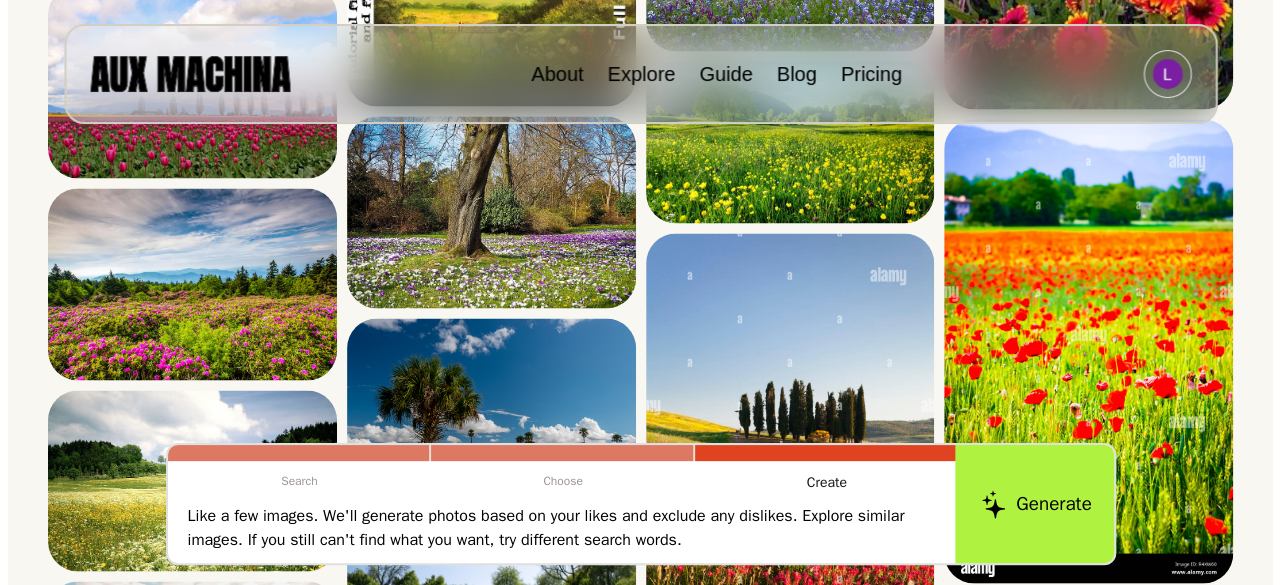 scroll, scrollTop: 920, scrollLeft: 0, axis: vertical 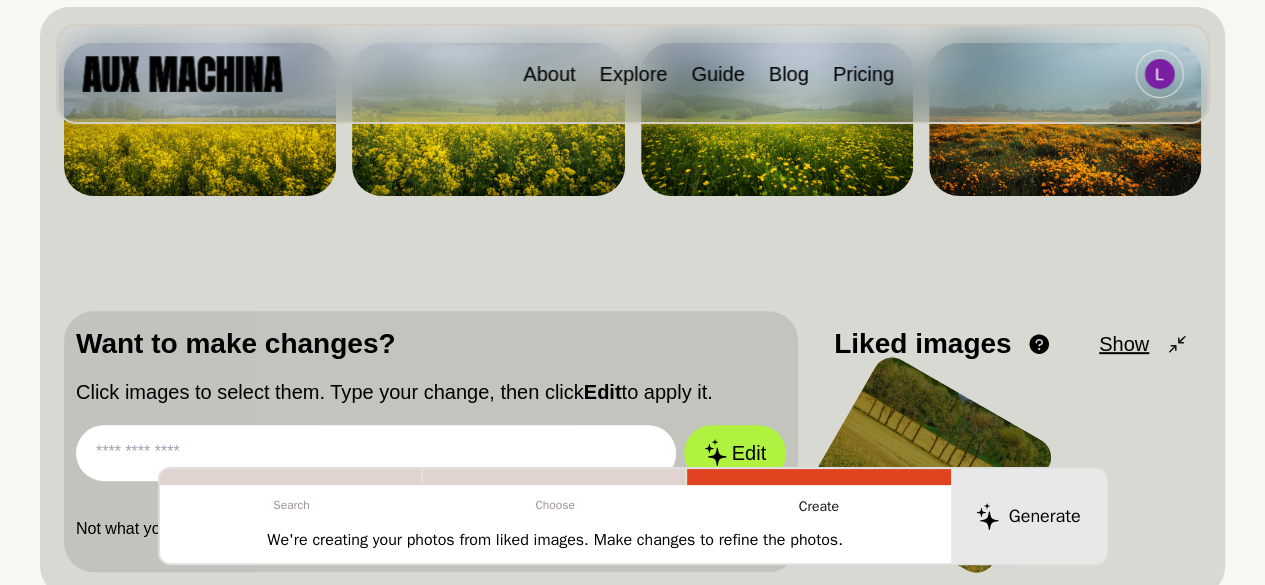 click at bounding box center (376, 453) 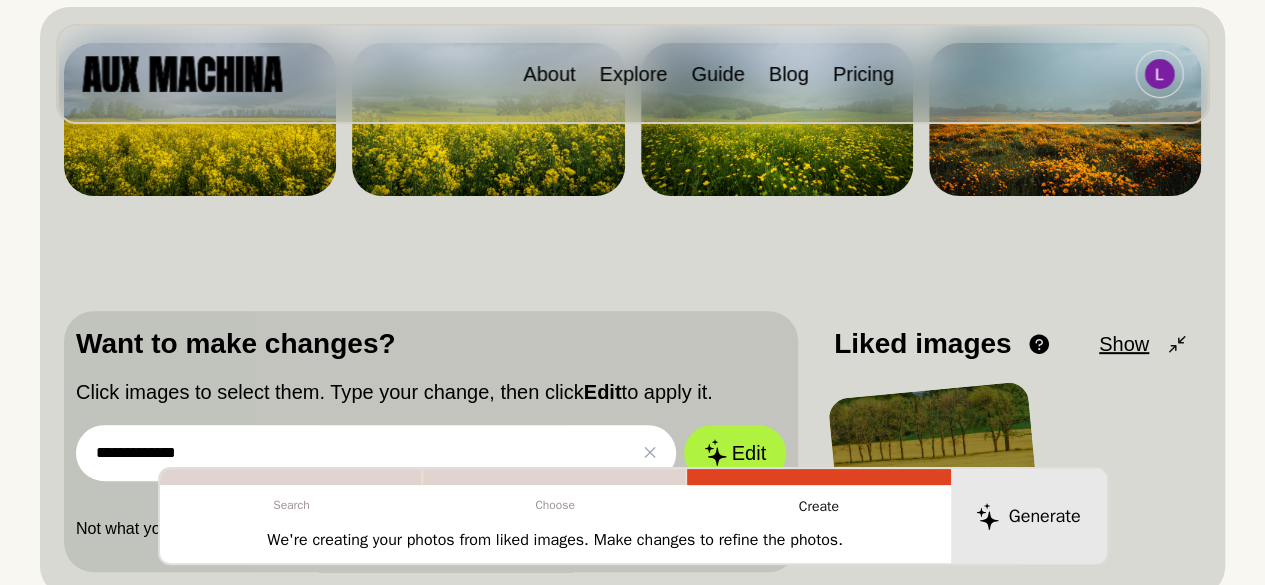 type on "**********" 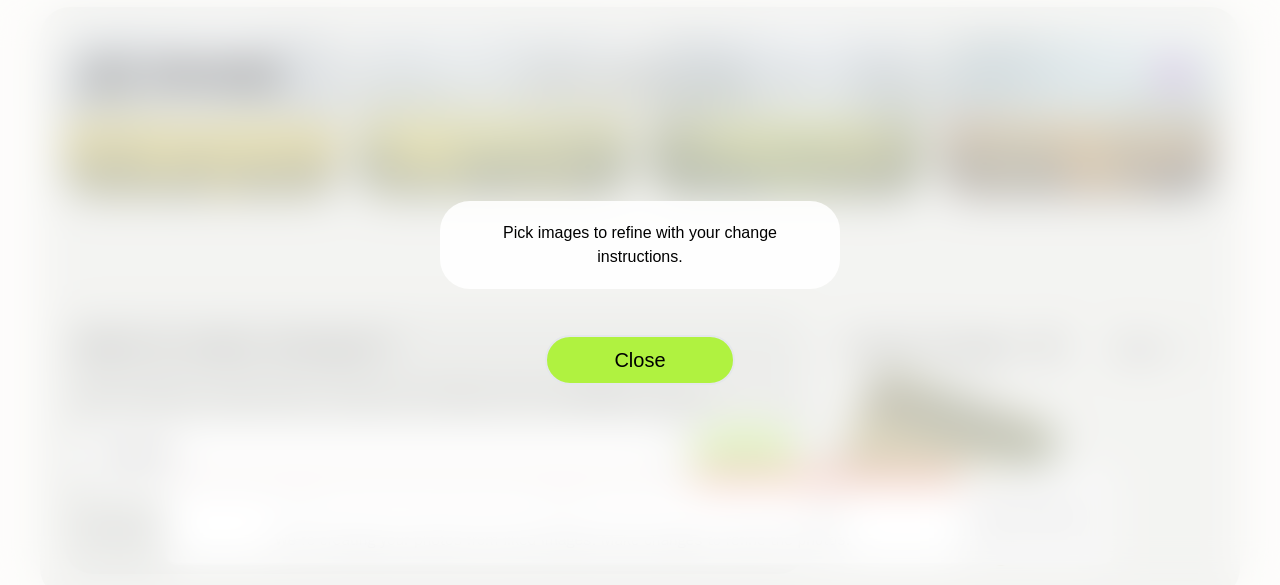 click on "Close" at bounding box center [640, 360] 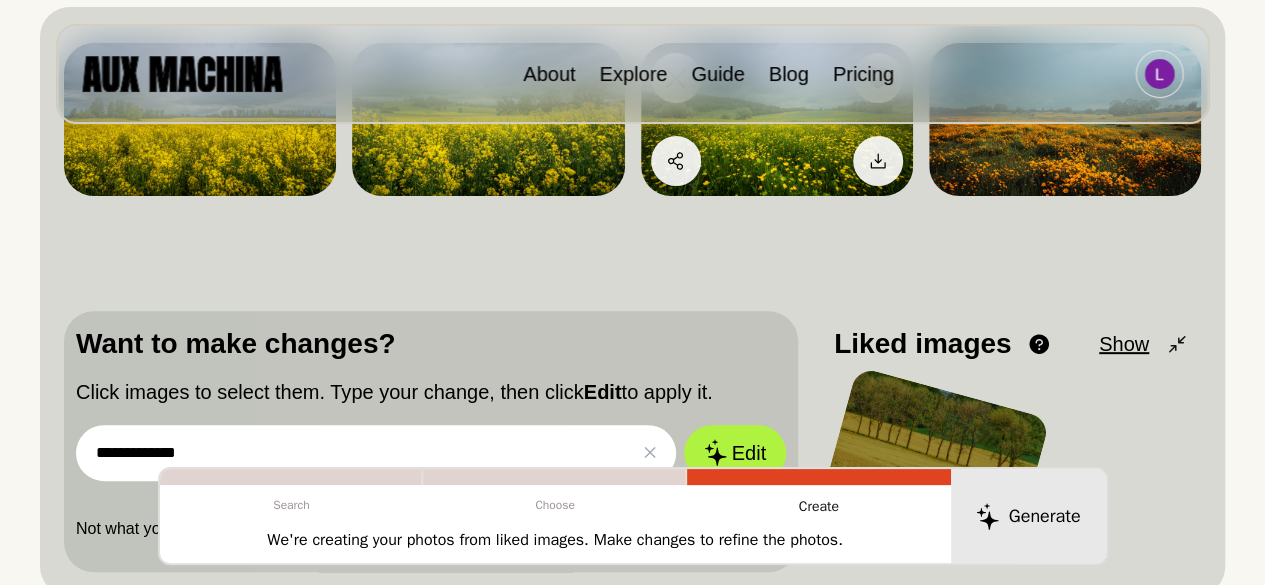 click at bounding box center [777, 119] 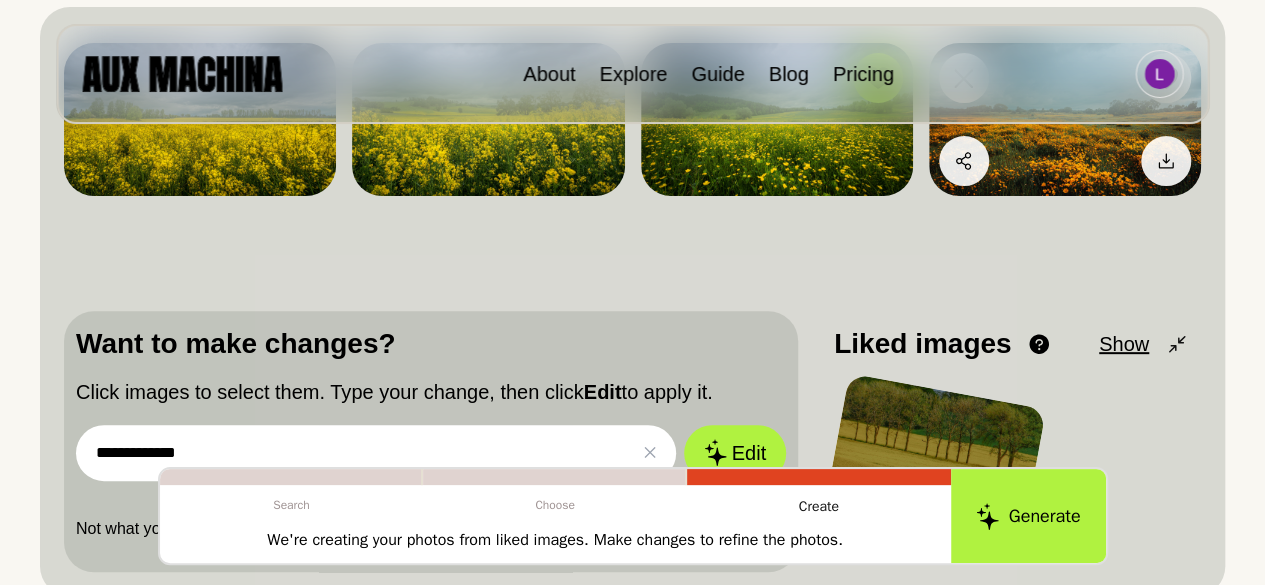 click at bounding box center [1065, 119] 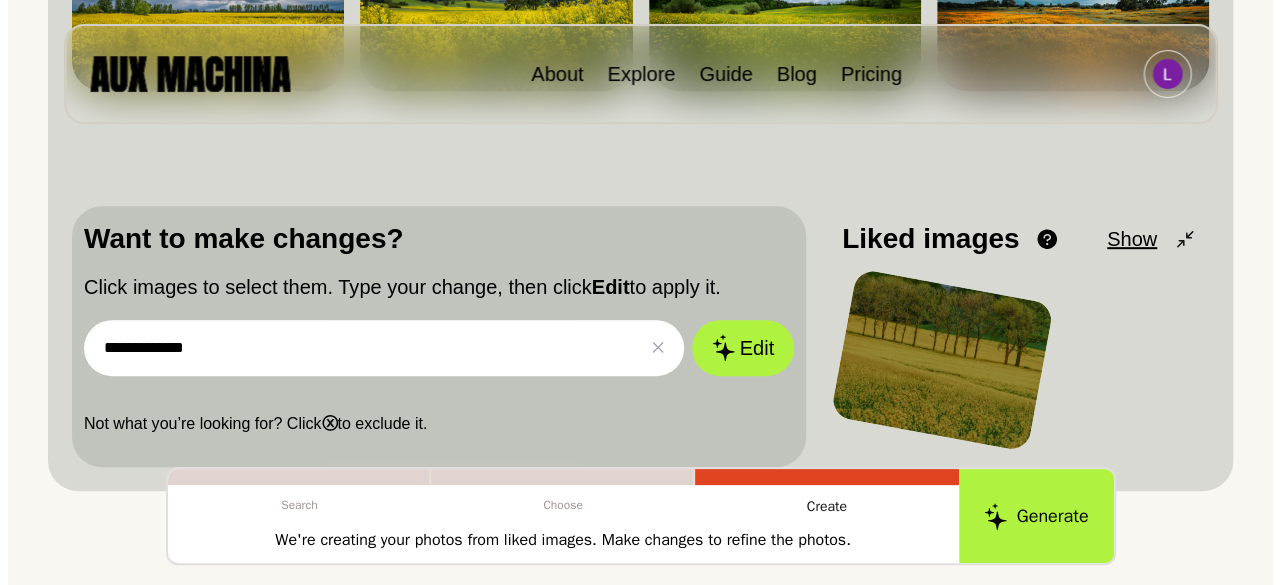 scroll, scrollTop: 375, scrollLeft: 0, axis: vertical 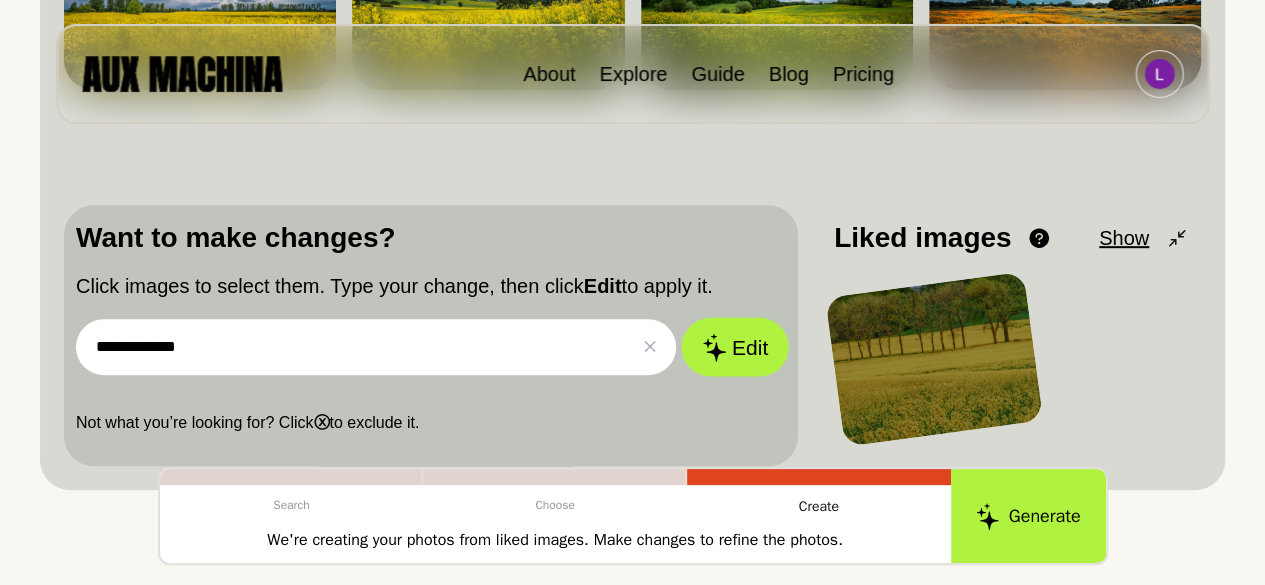 click on "Edit" at bounding box center [735, 346] 